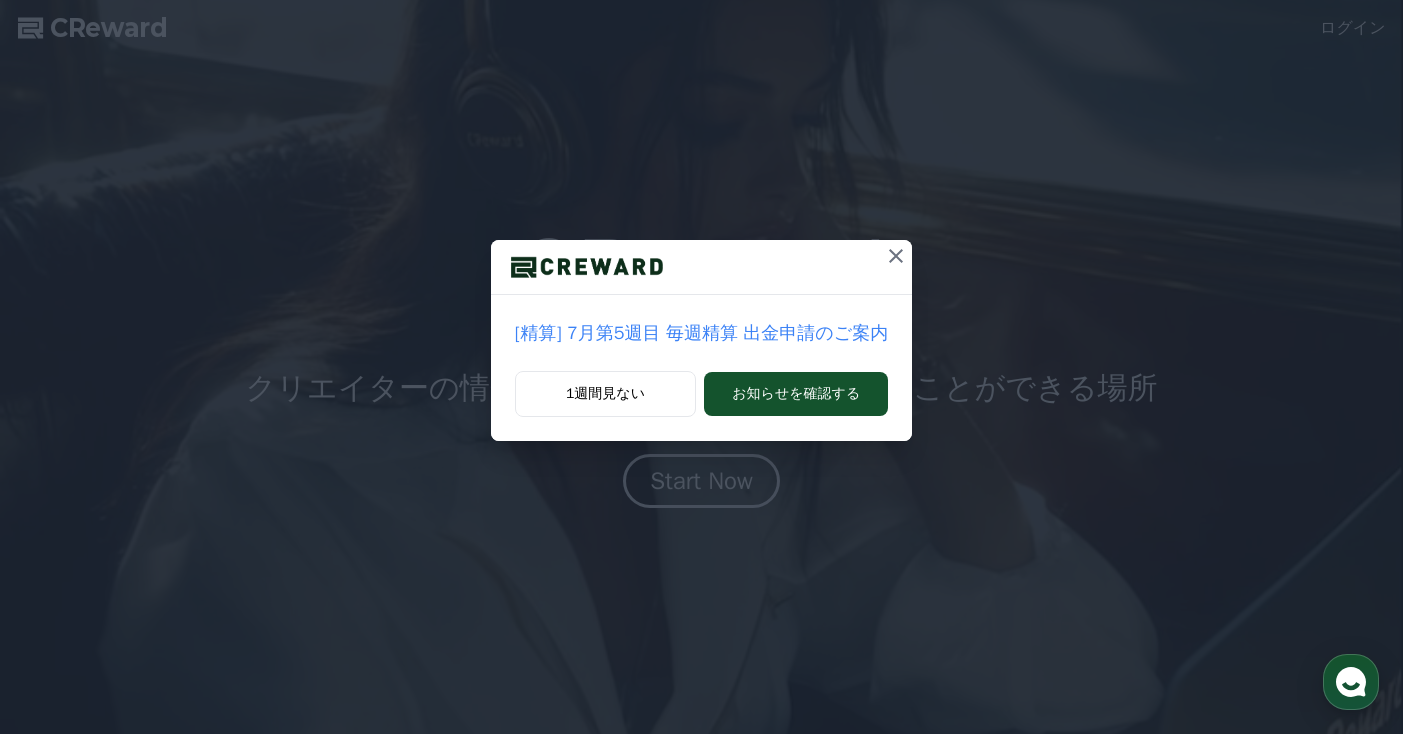 scroll, scrollTop: 0, scrollLeft: 0, axis: both 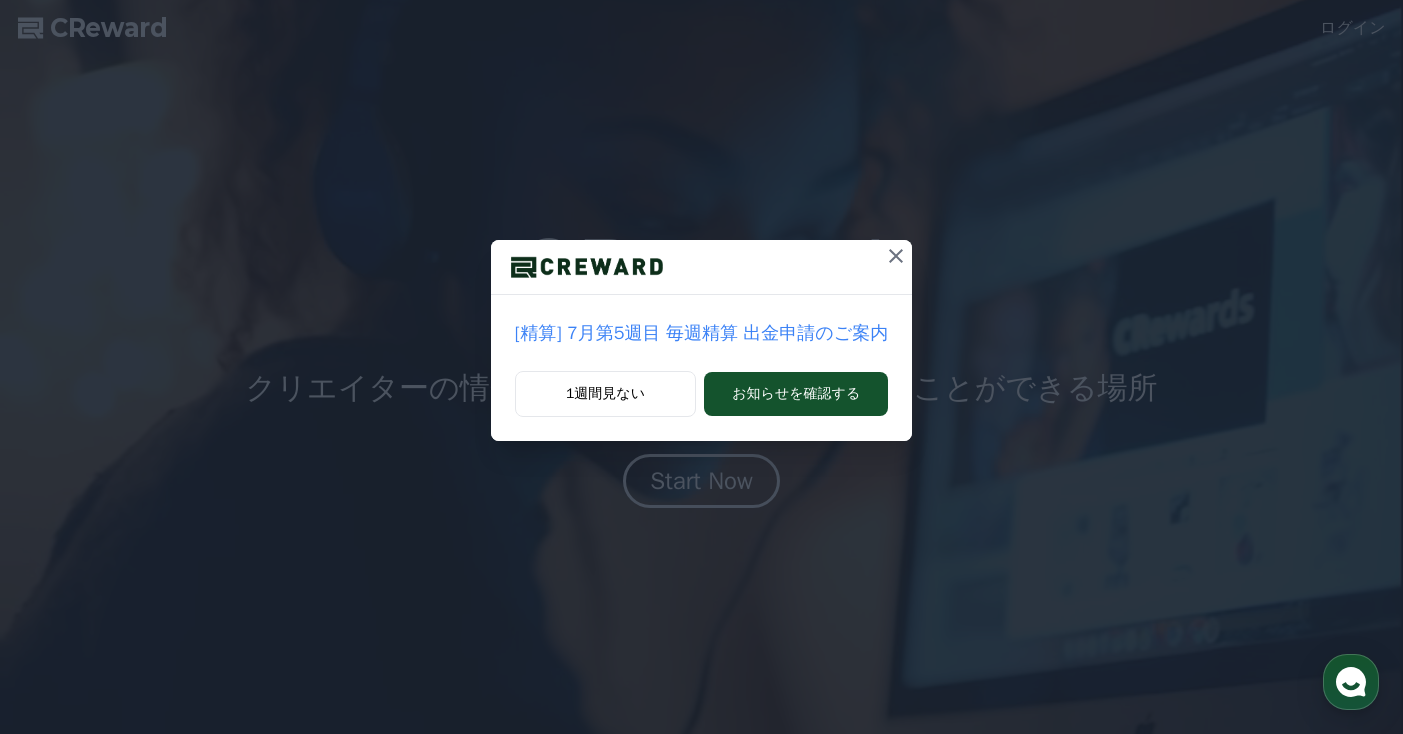 click 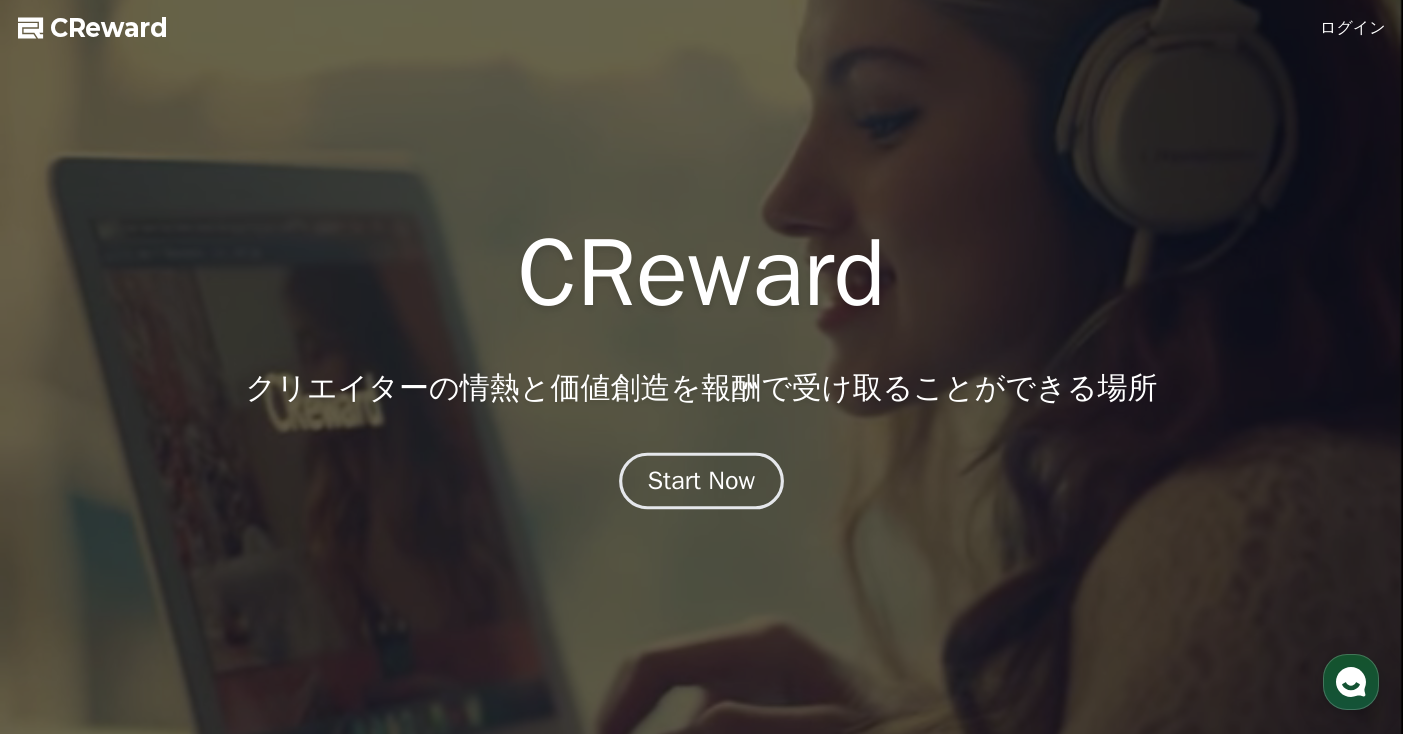 click on "Start Now" at bounding box center (702, 481) 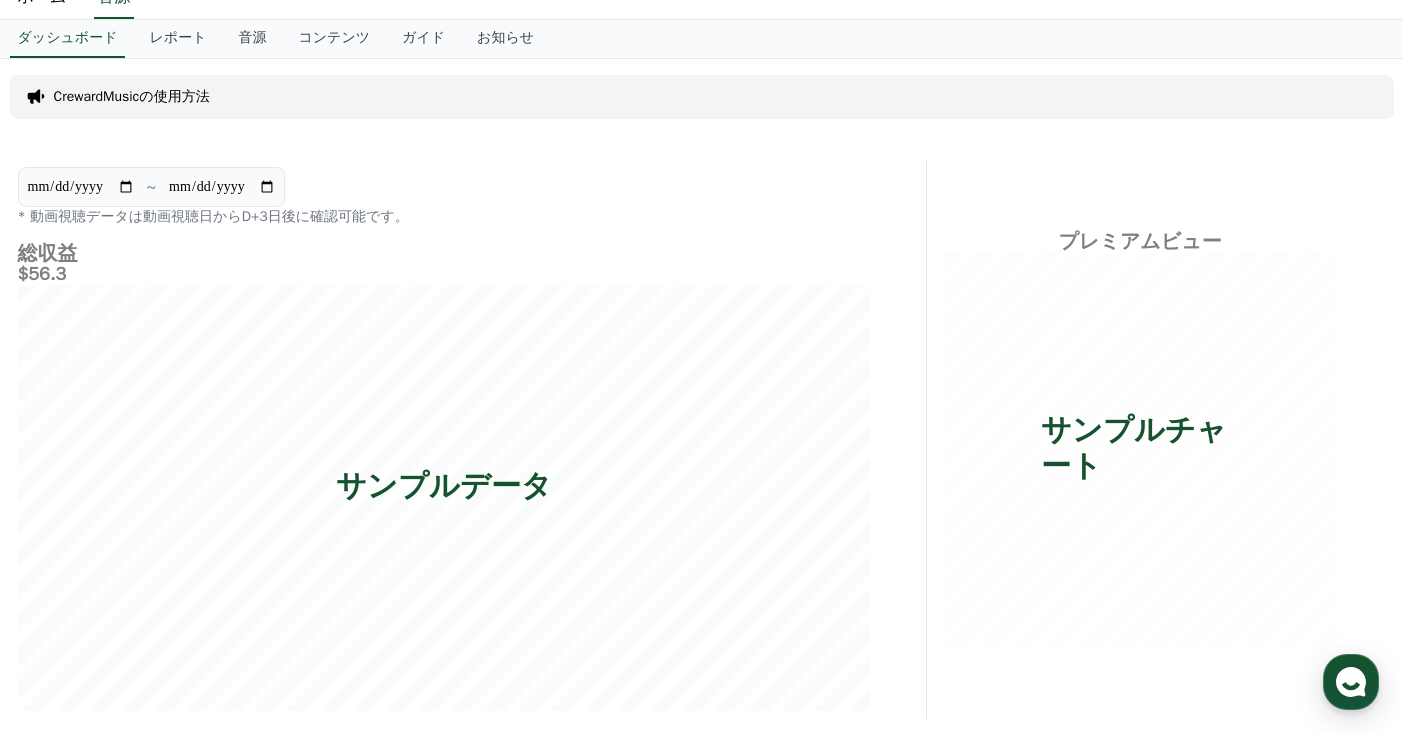 scroll, scrollTop: 0, scrollLeft: 0, axis: both 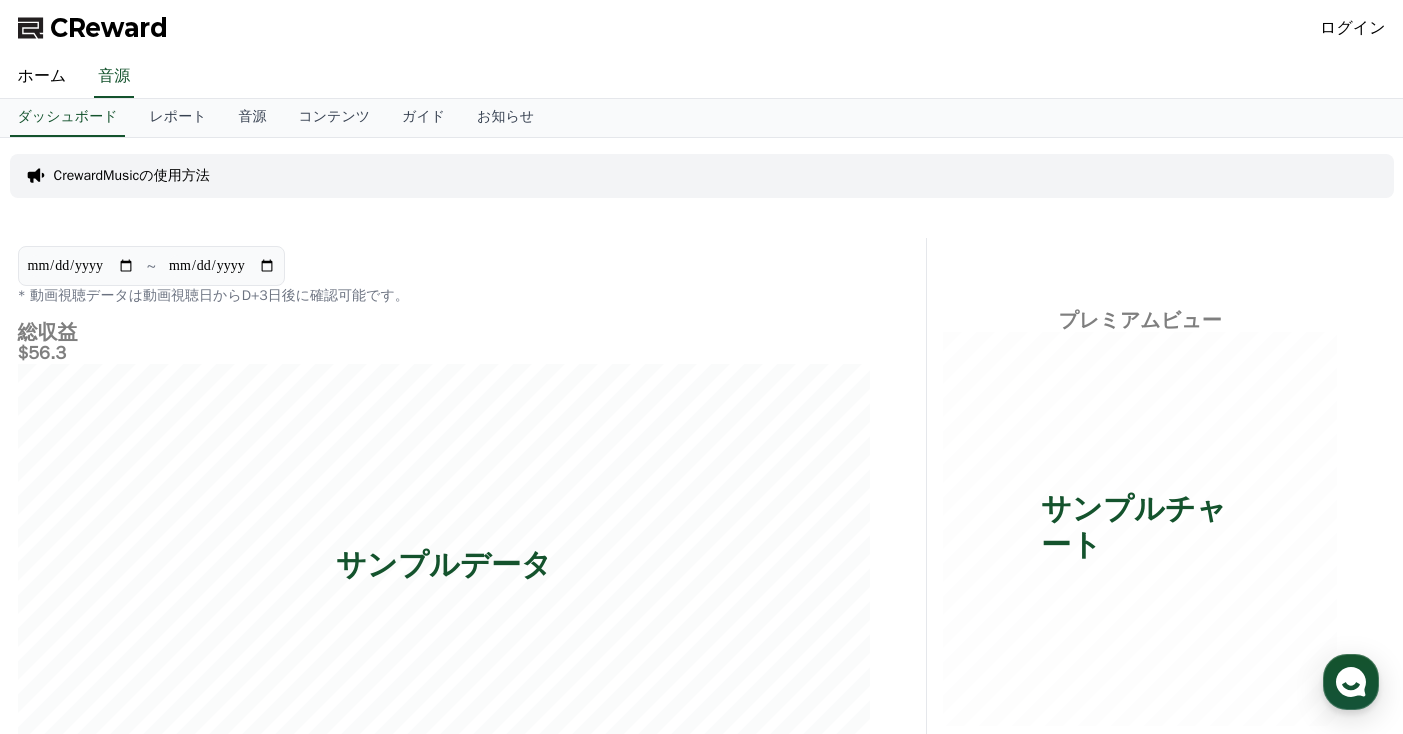 click on "ログイン" at bounding box center [1353, 28] 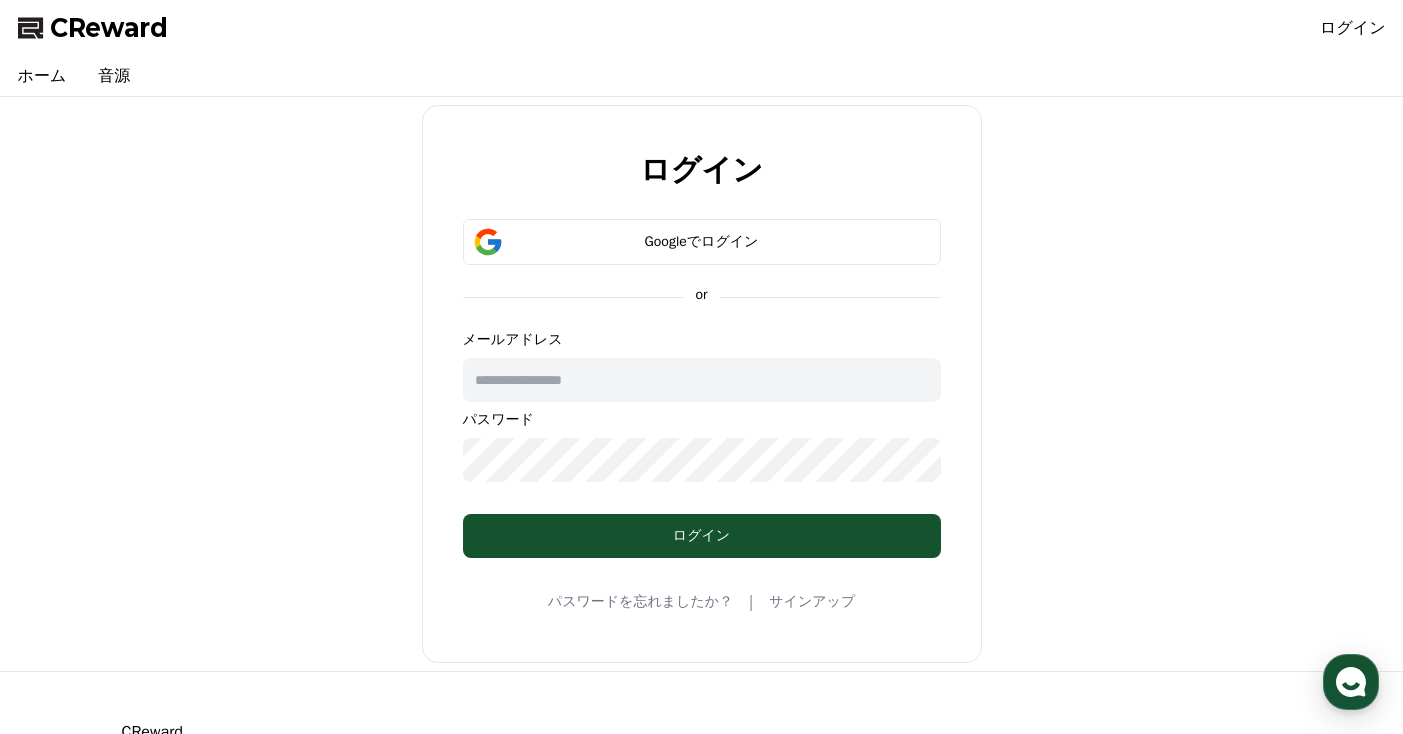 click at bounding box center [702, 380] 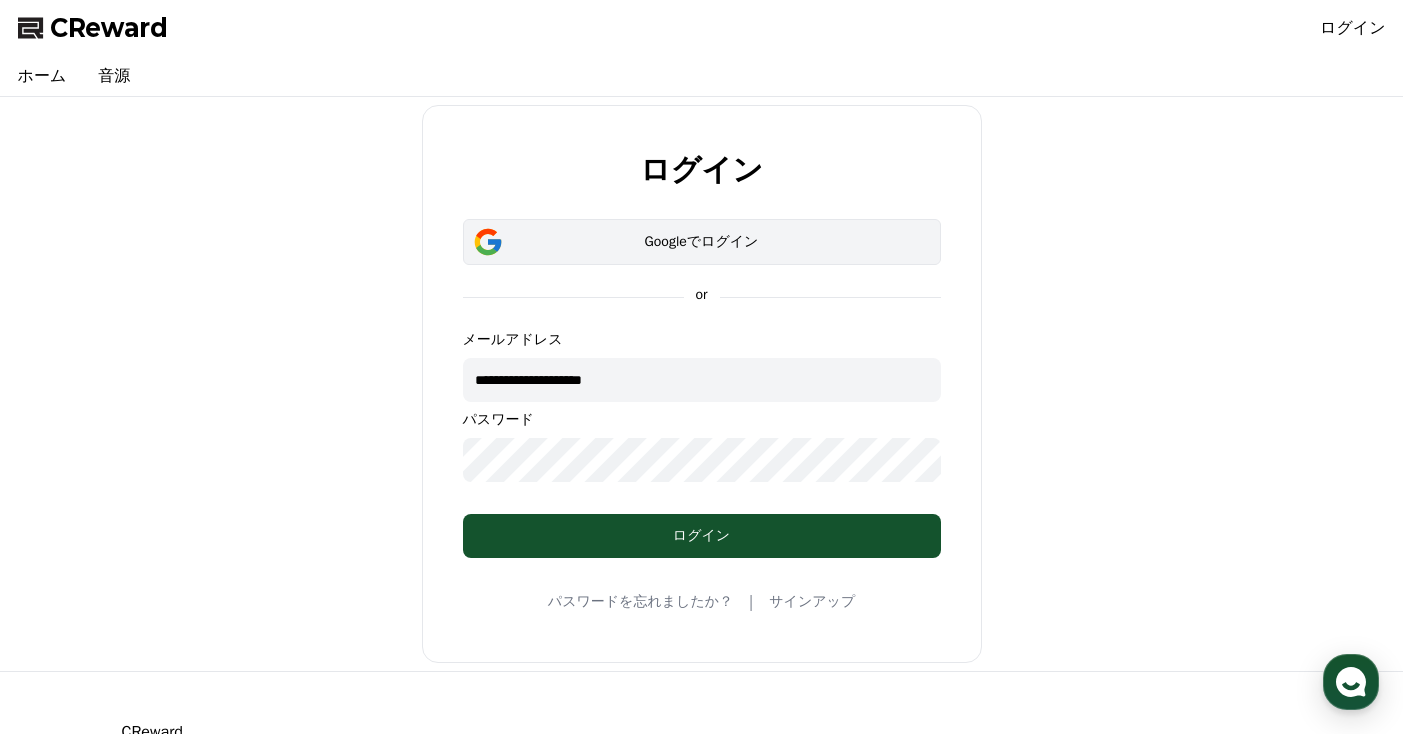 click on "Googleでログイン" at bounding box center [702, 242] 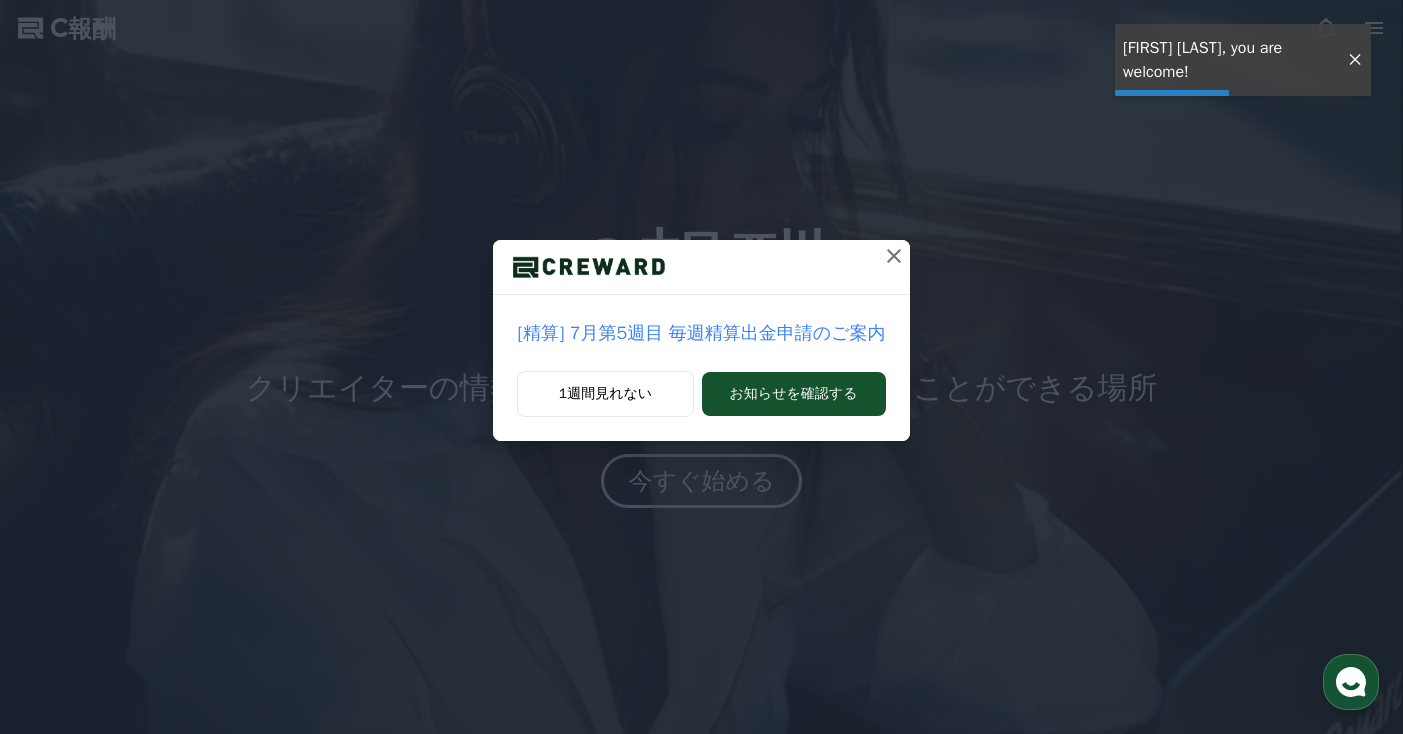 scroll, scrollTop: 0, scrollLeft: 0, axis: both 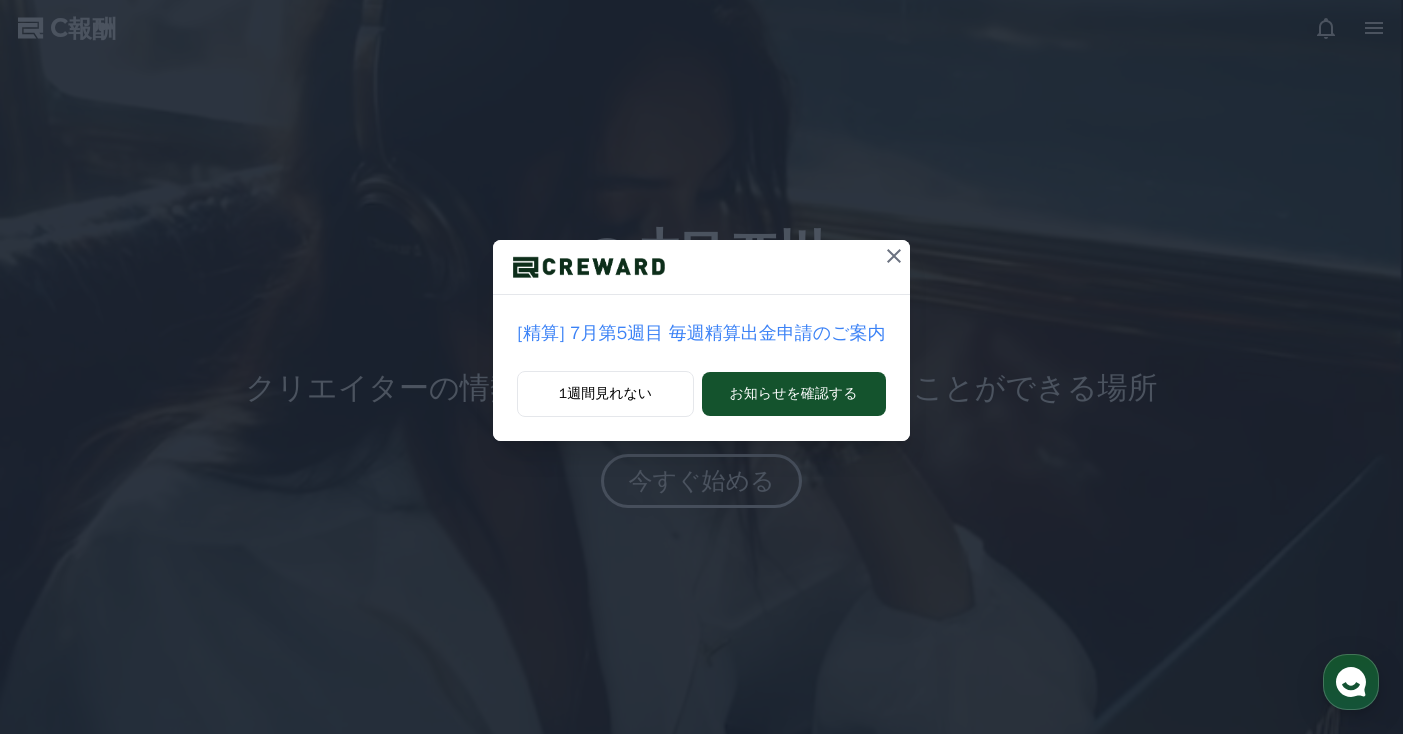 click 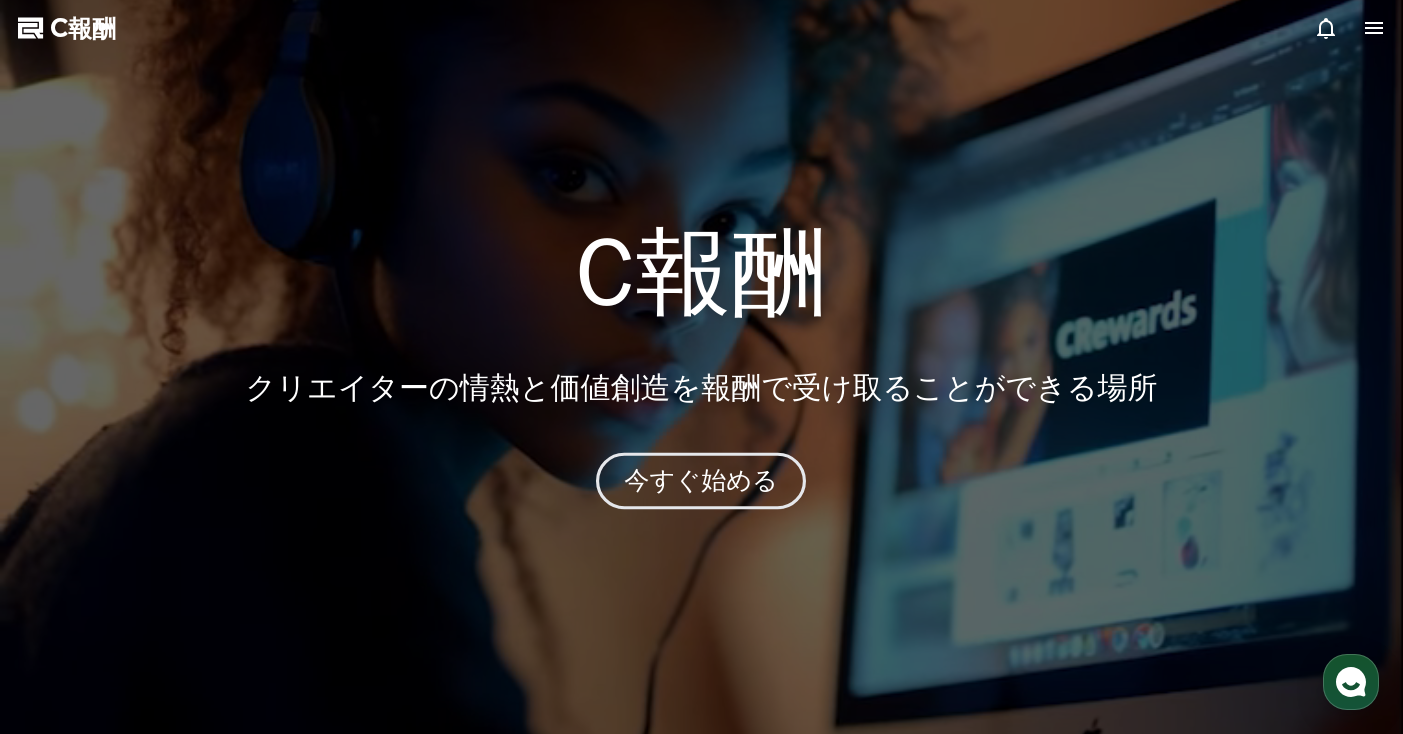 click on "今すぐ始める" at bounding box center [702, 481] 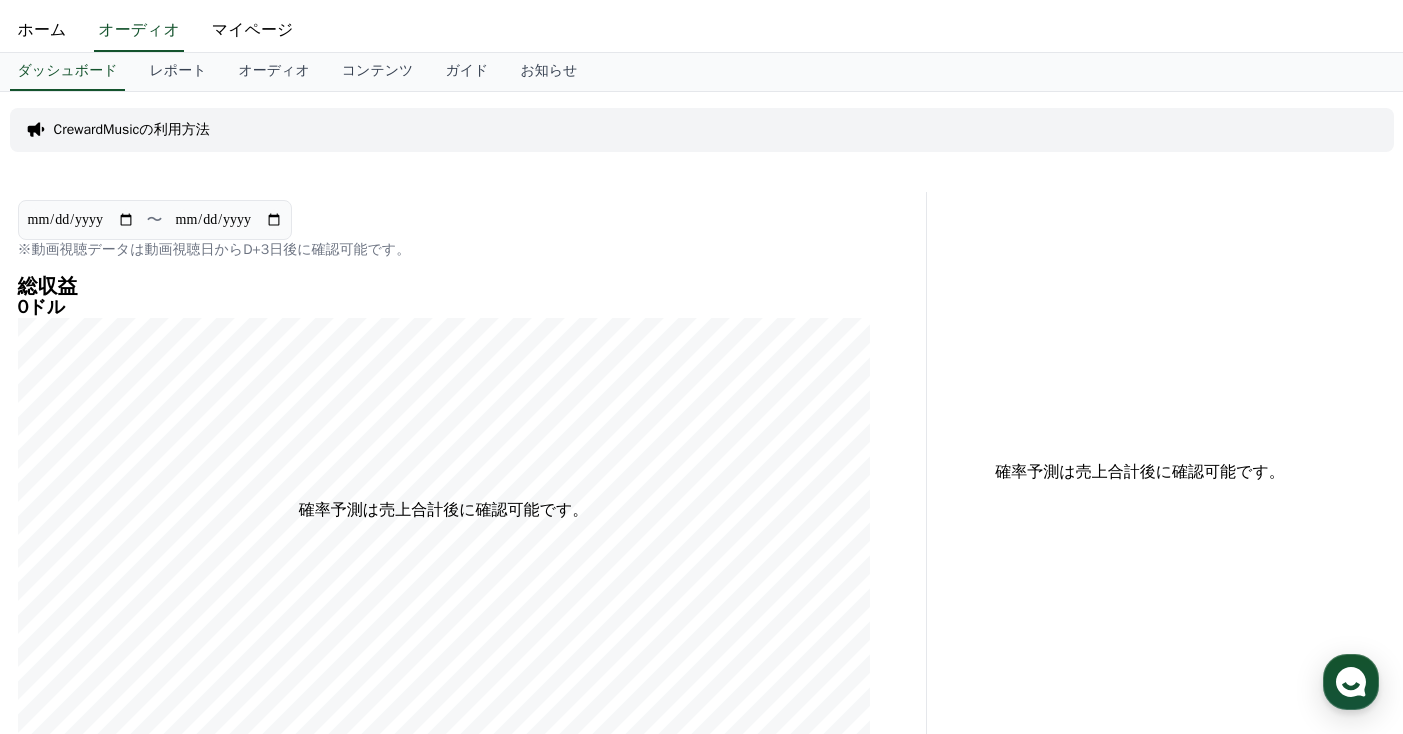 scroll, scrollTop: 0, scrollLeft: 0, axis: both 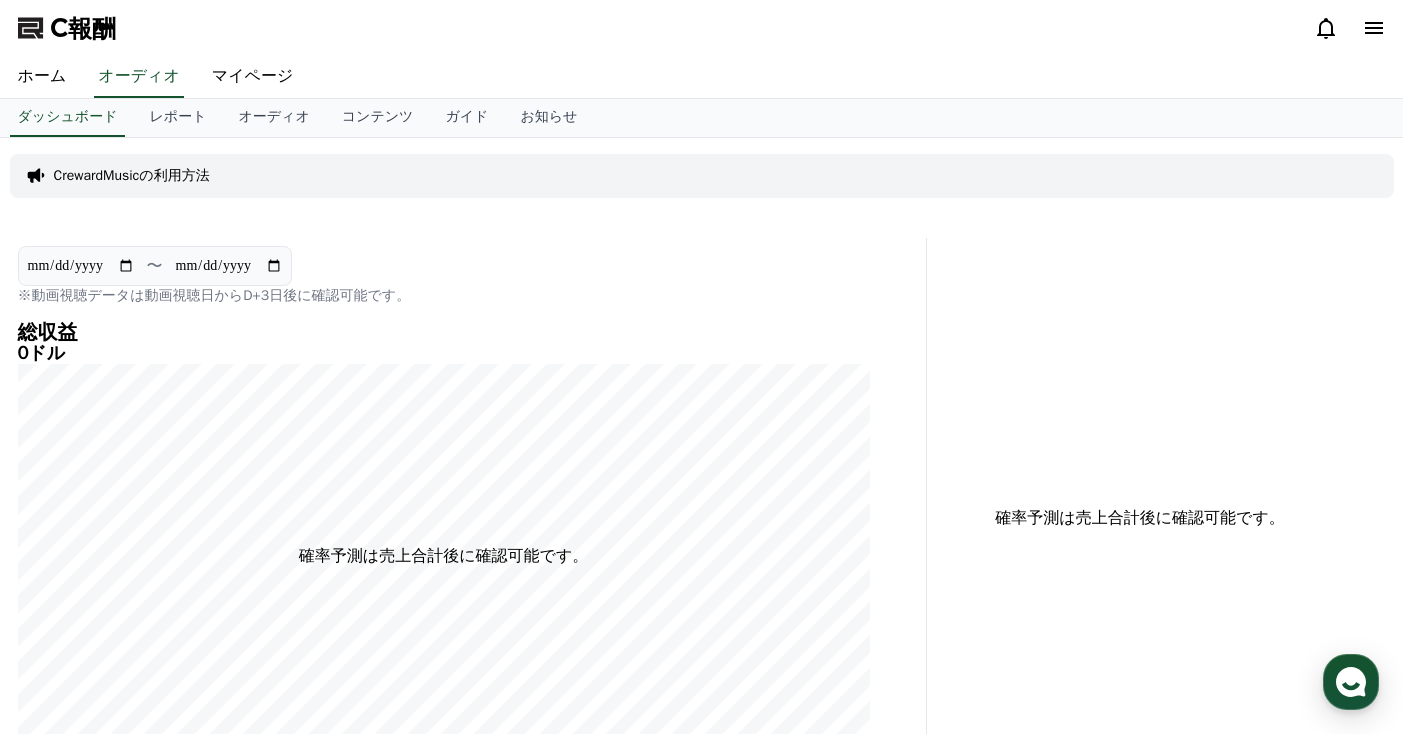 click on "CrewardMusicの利用方法" at bounding box center (132, 175) 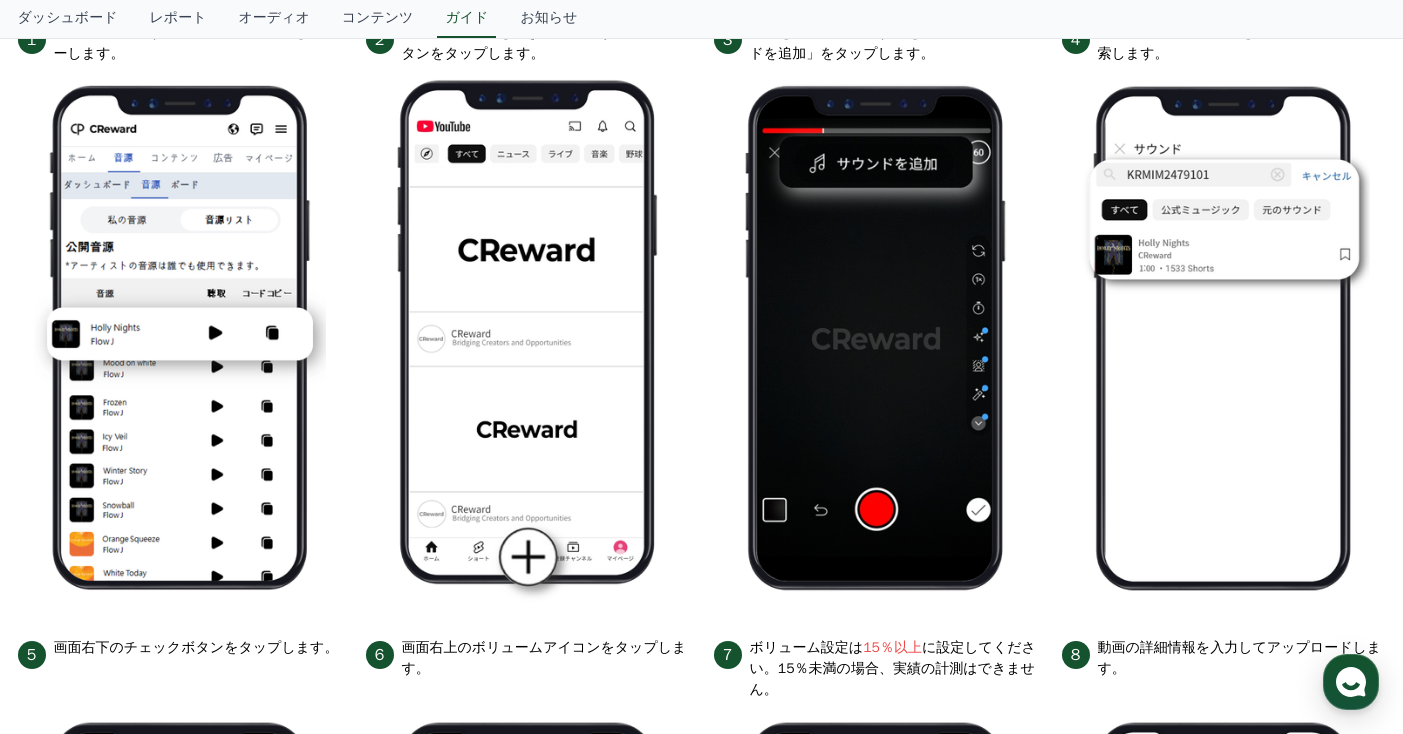 scroll, scrollTop: 0, scrollLeft: 0, axis: both 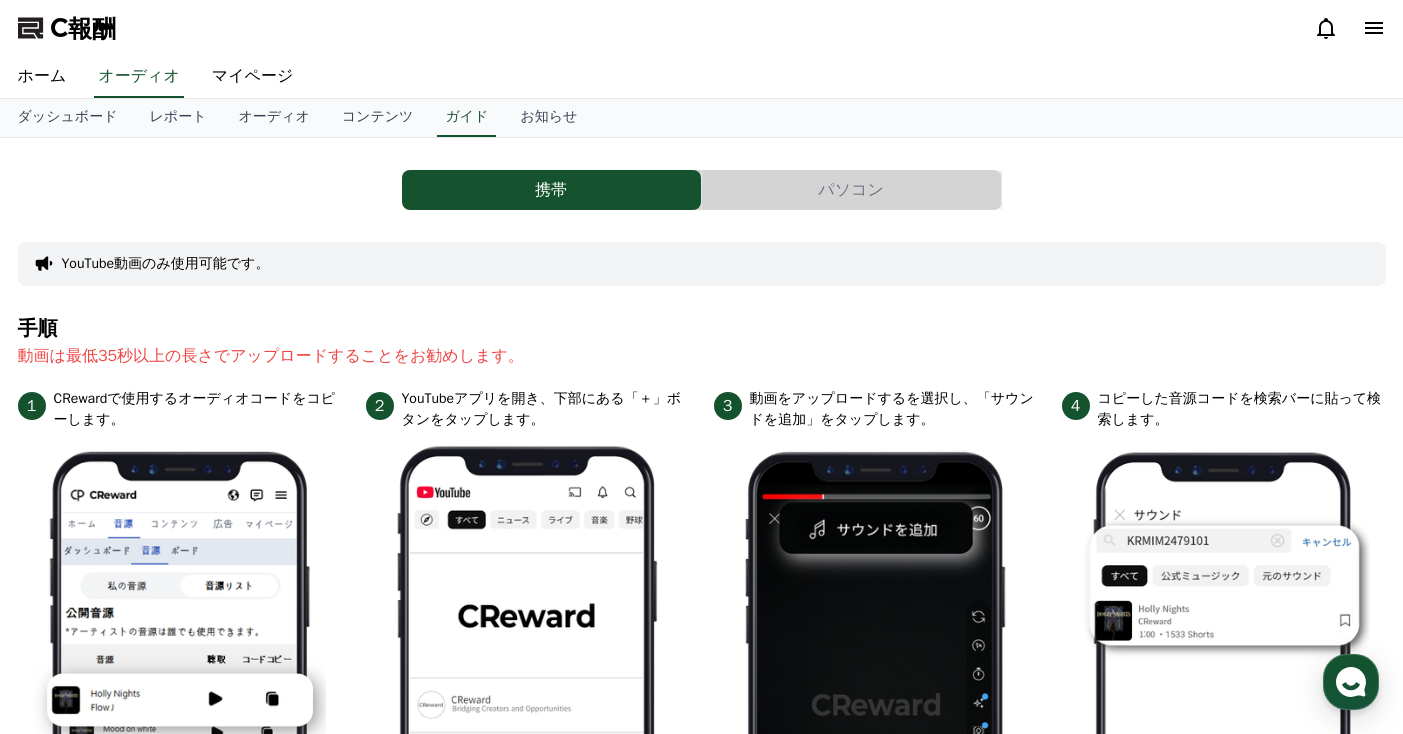 click on "パソコン" at bounding box center (851, 190) 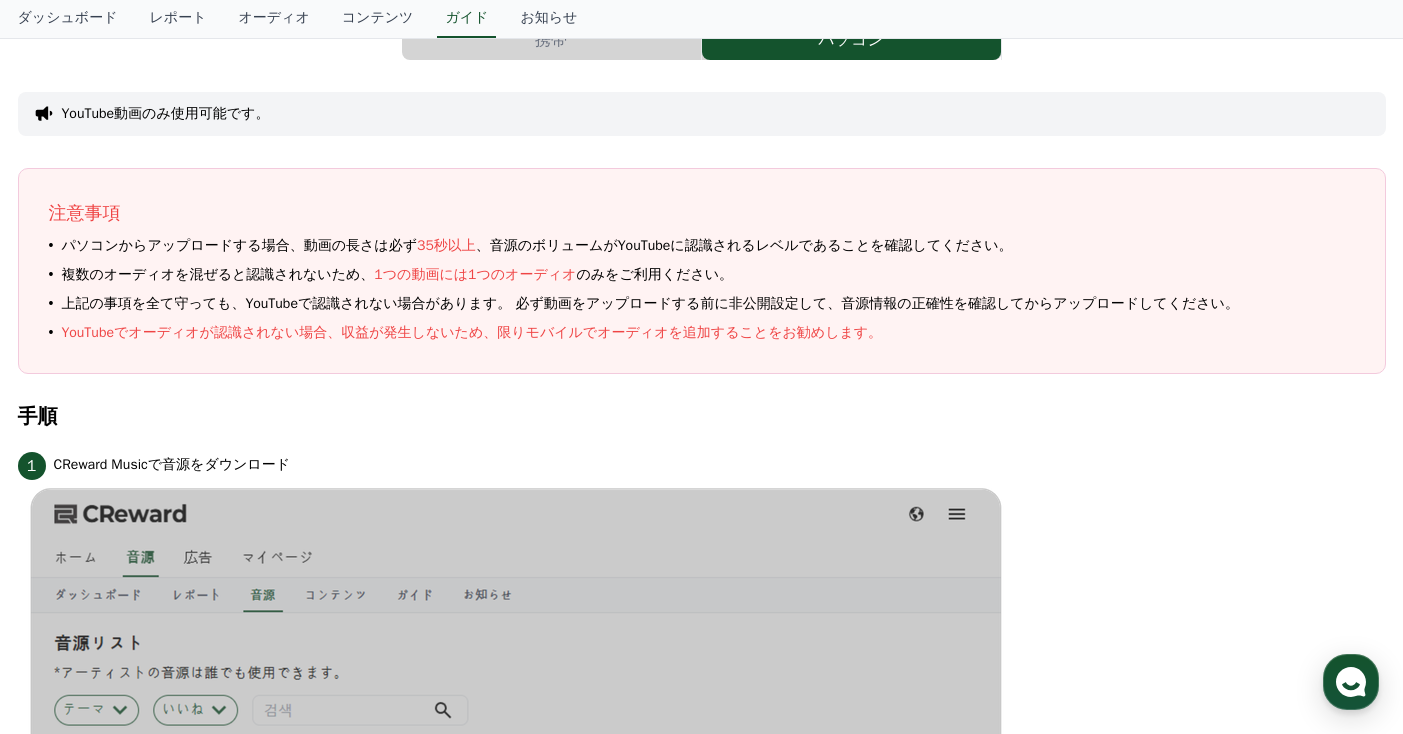 scroll, scrollTop: 0, scrollLeft: 0, axis: both 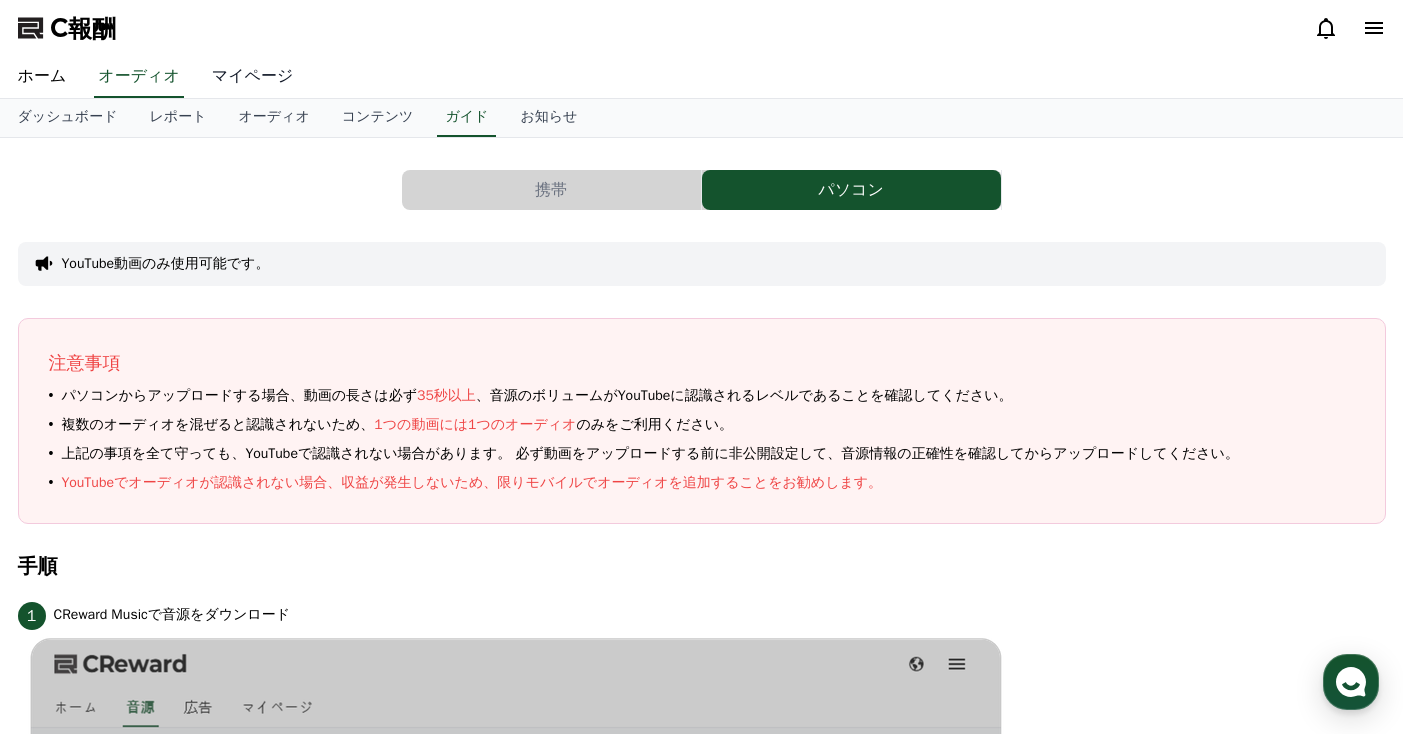 click on "マイページ" at bounding box center (253, 76) 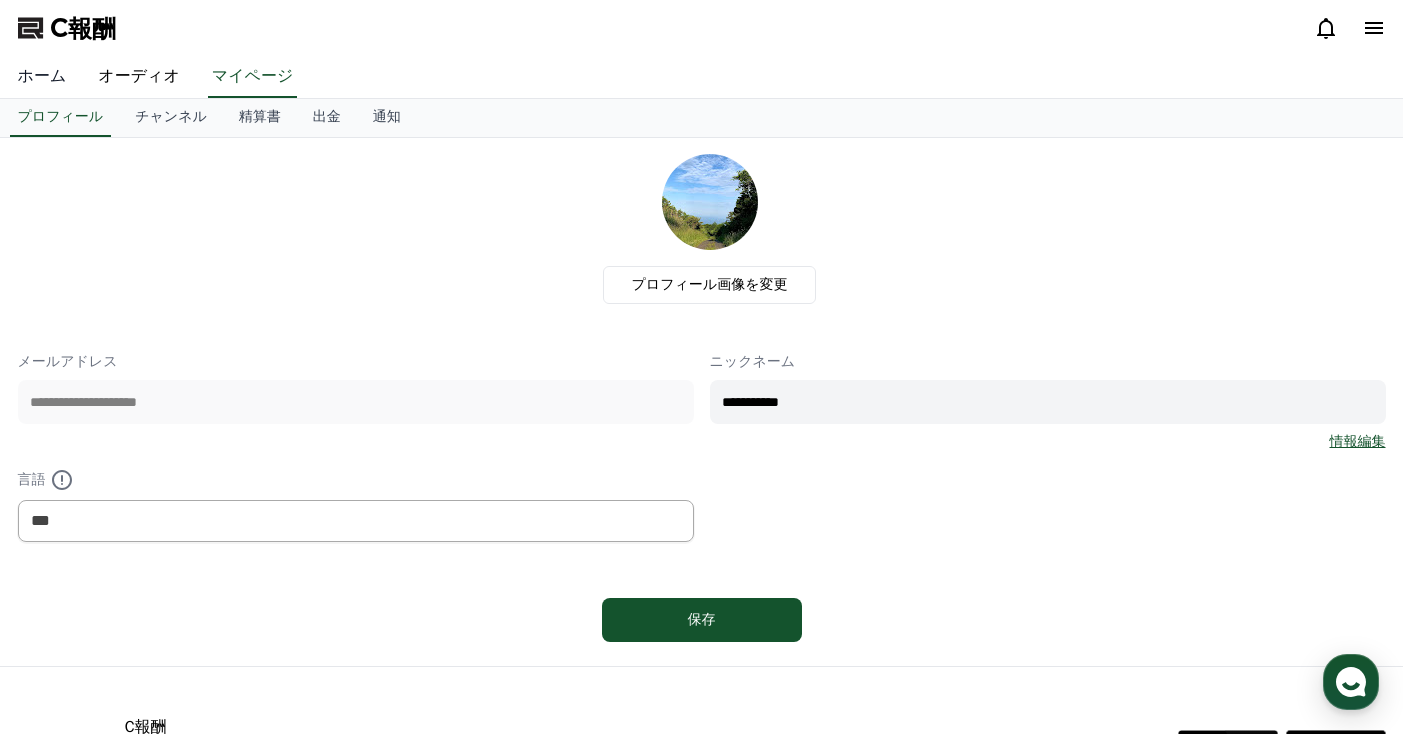 click on "ホーム" at bounding box center [42, 76] 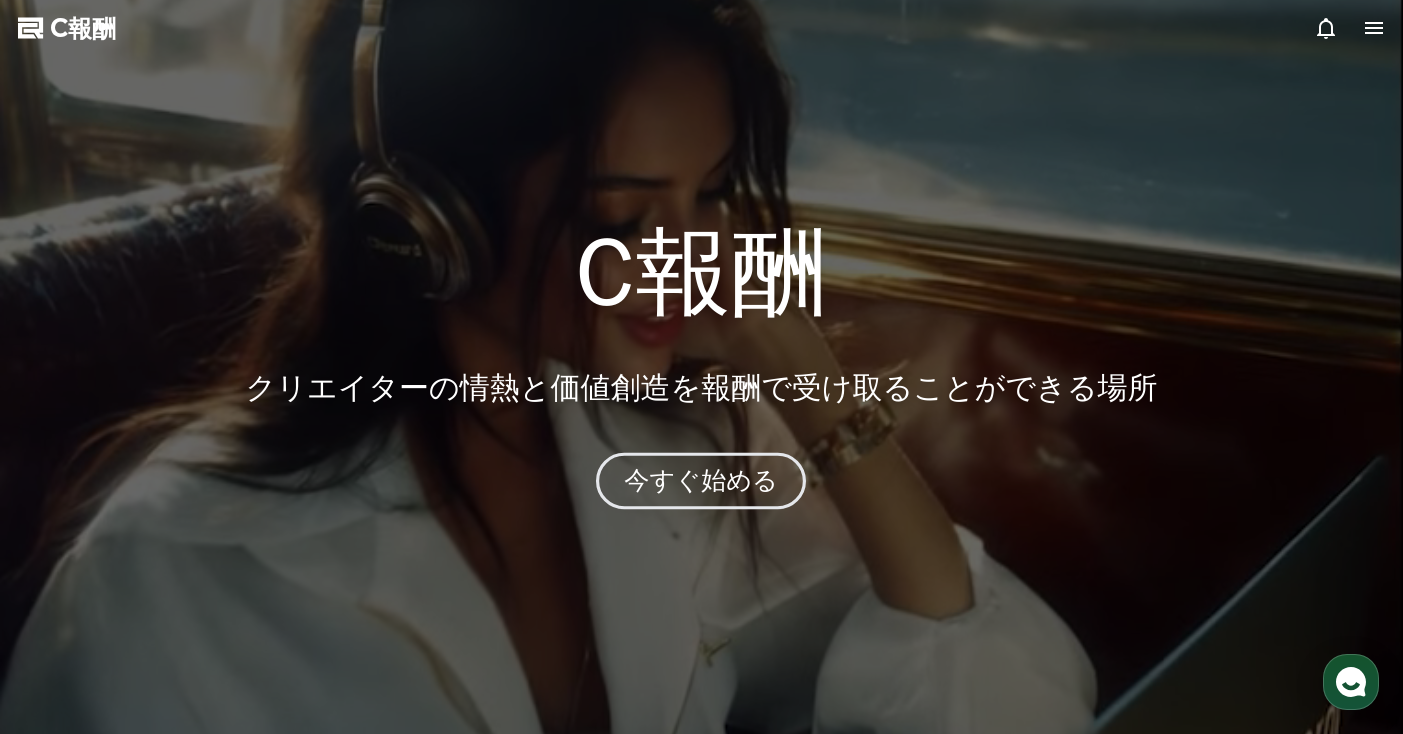 click on "今すぐ始める" at bounding box center (701, 481) 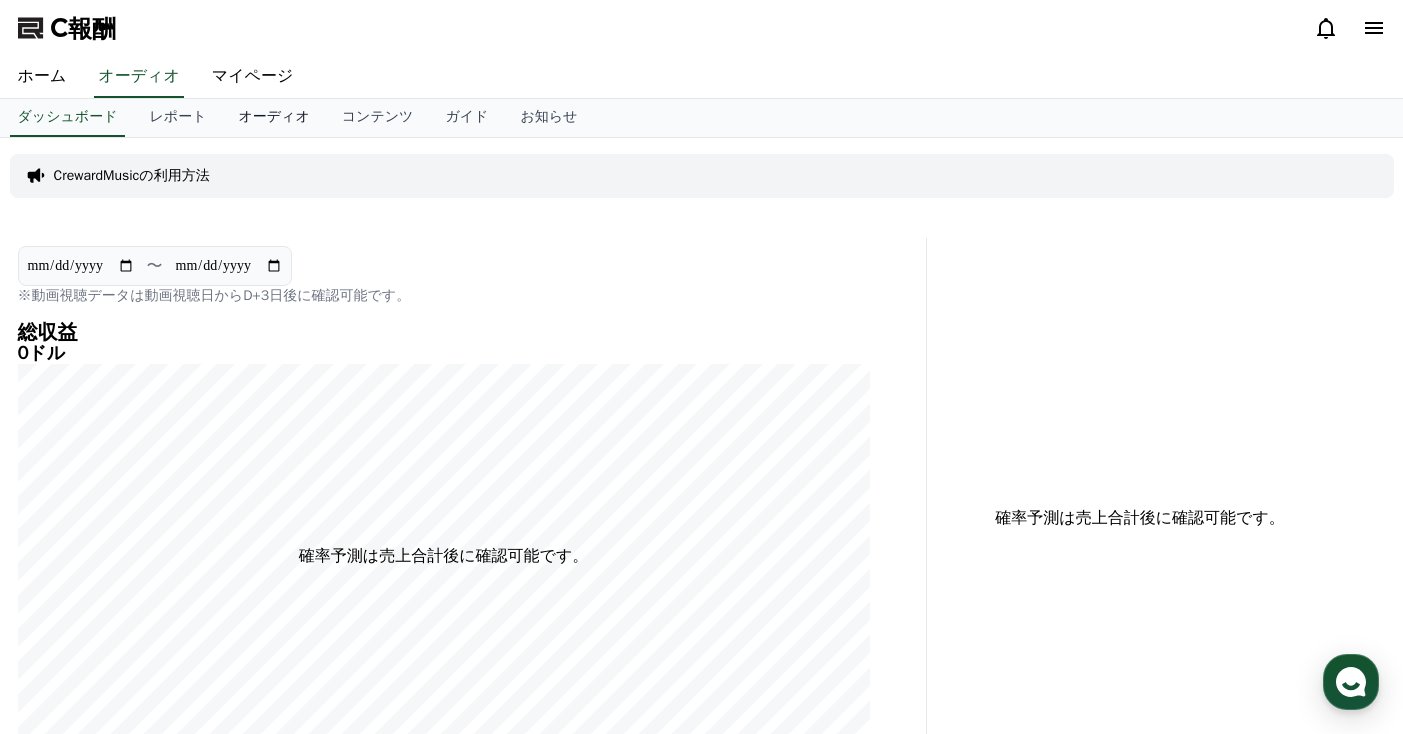 click on "オーディオ" at bounding box center (273, 116) 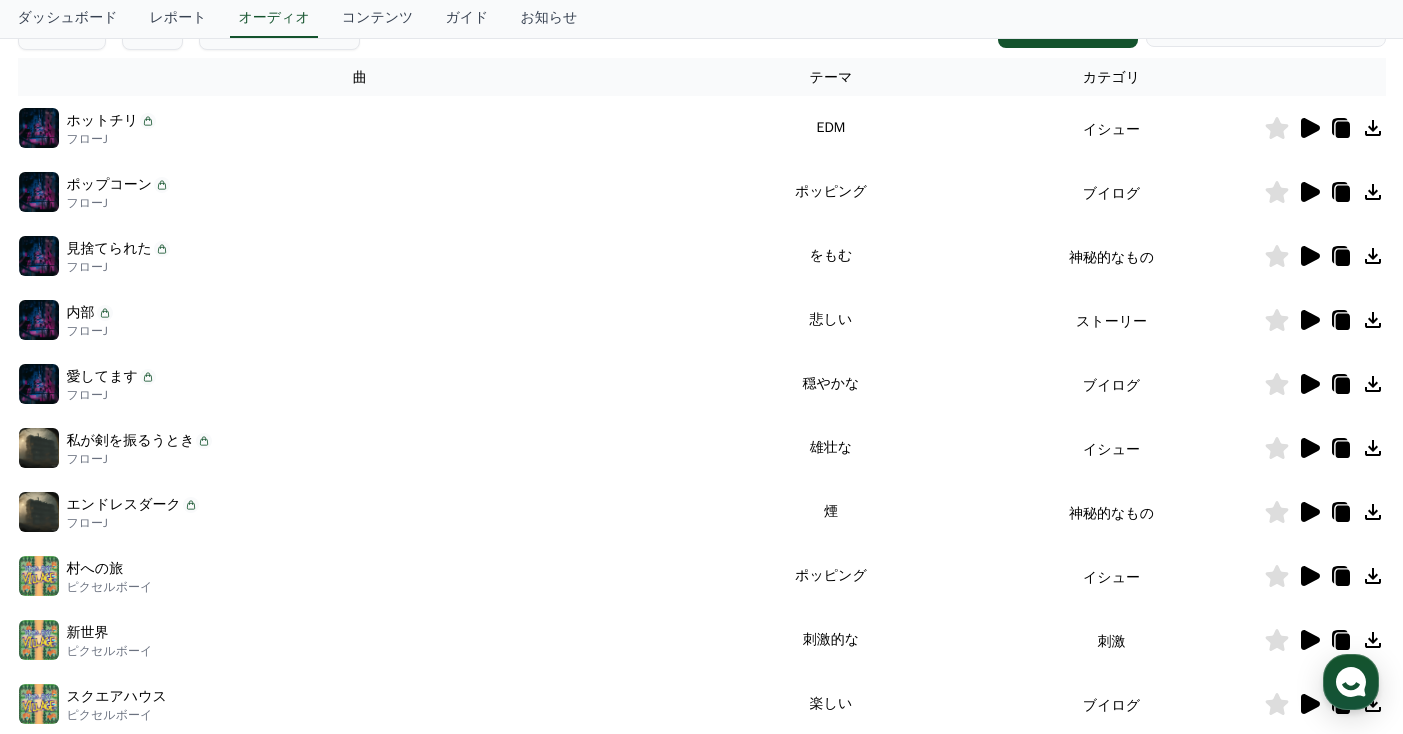 scroll, scrollTop: 0, scrollLeft: 0, axis: both 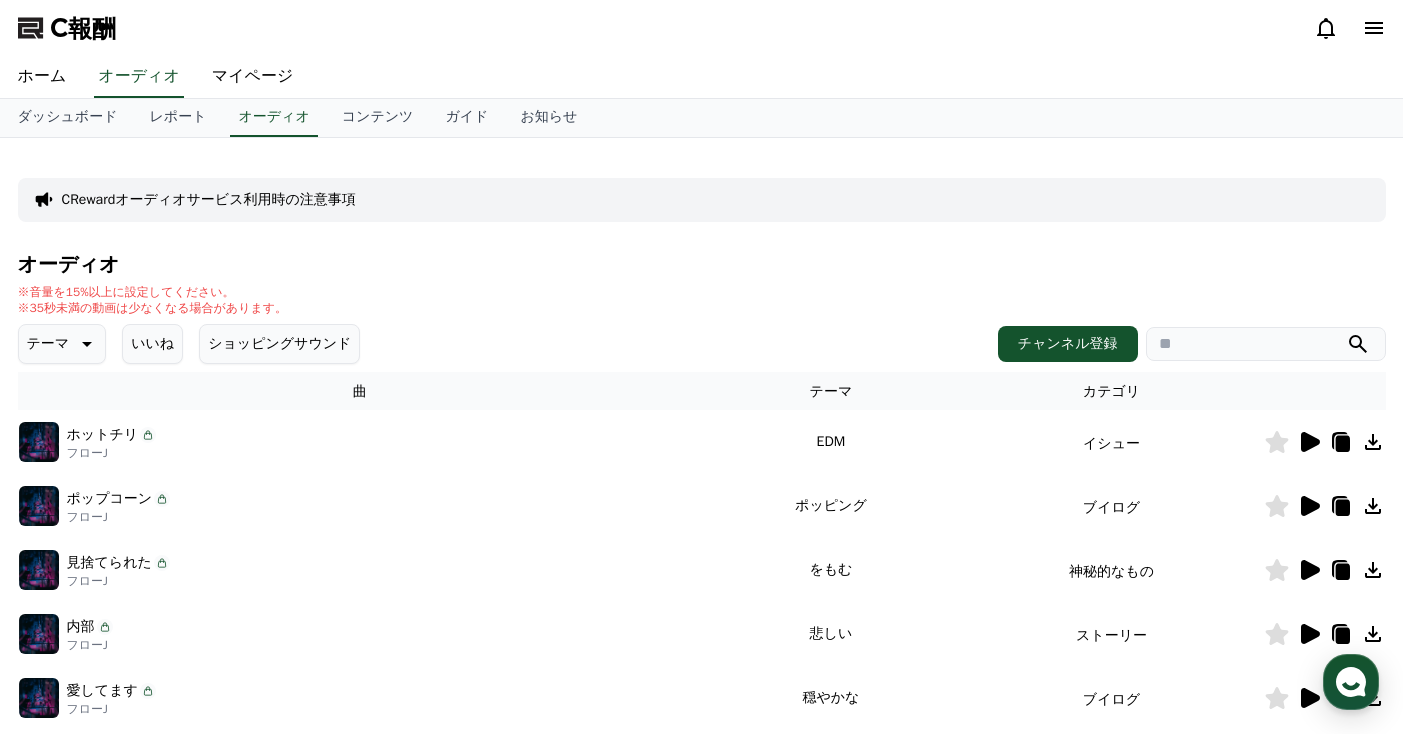 click 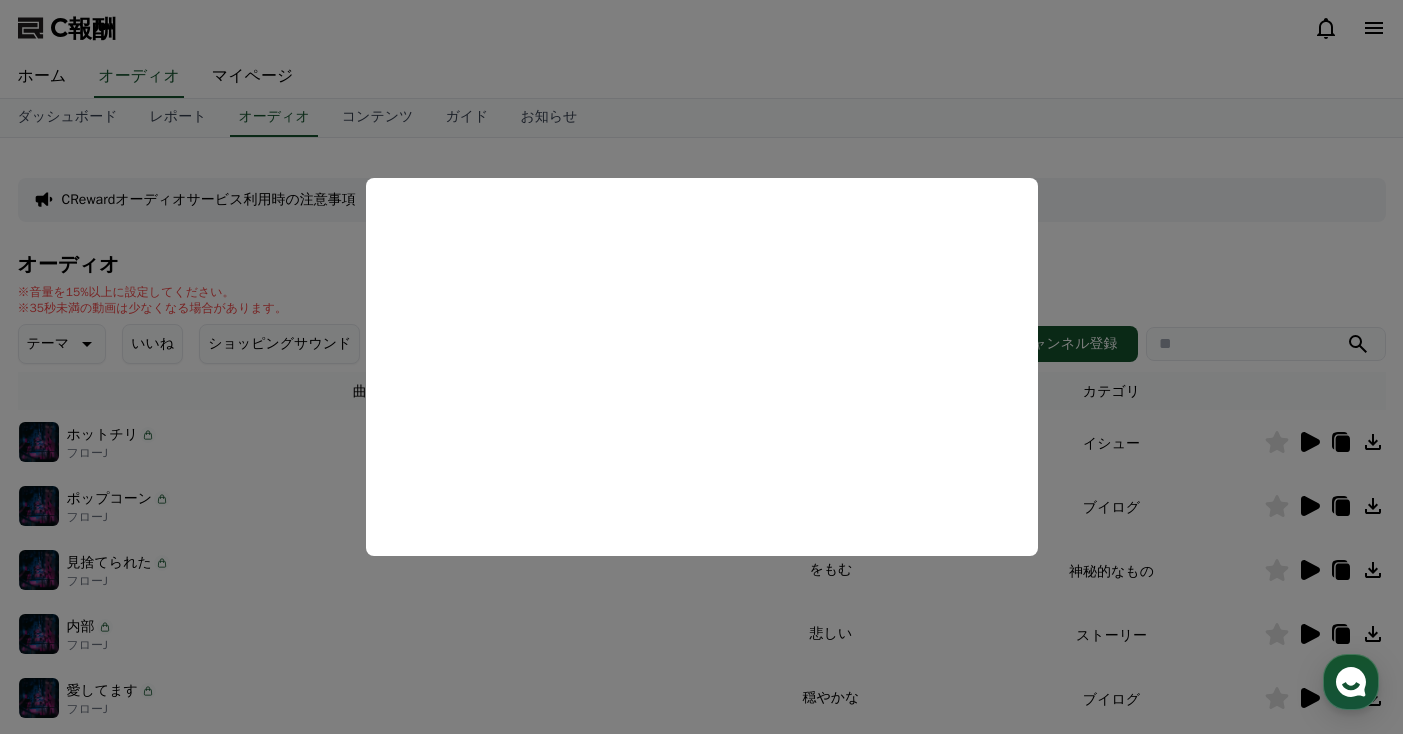 click at bounding box center (701, 367) 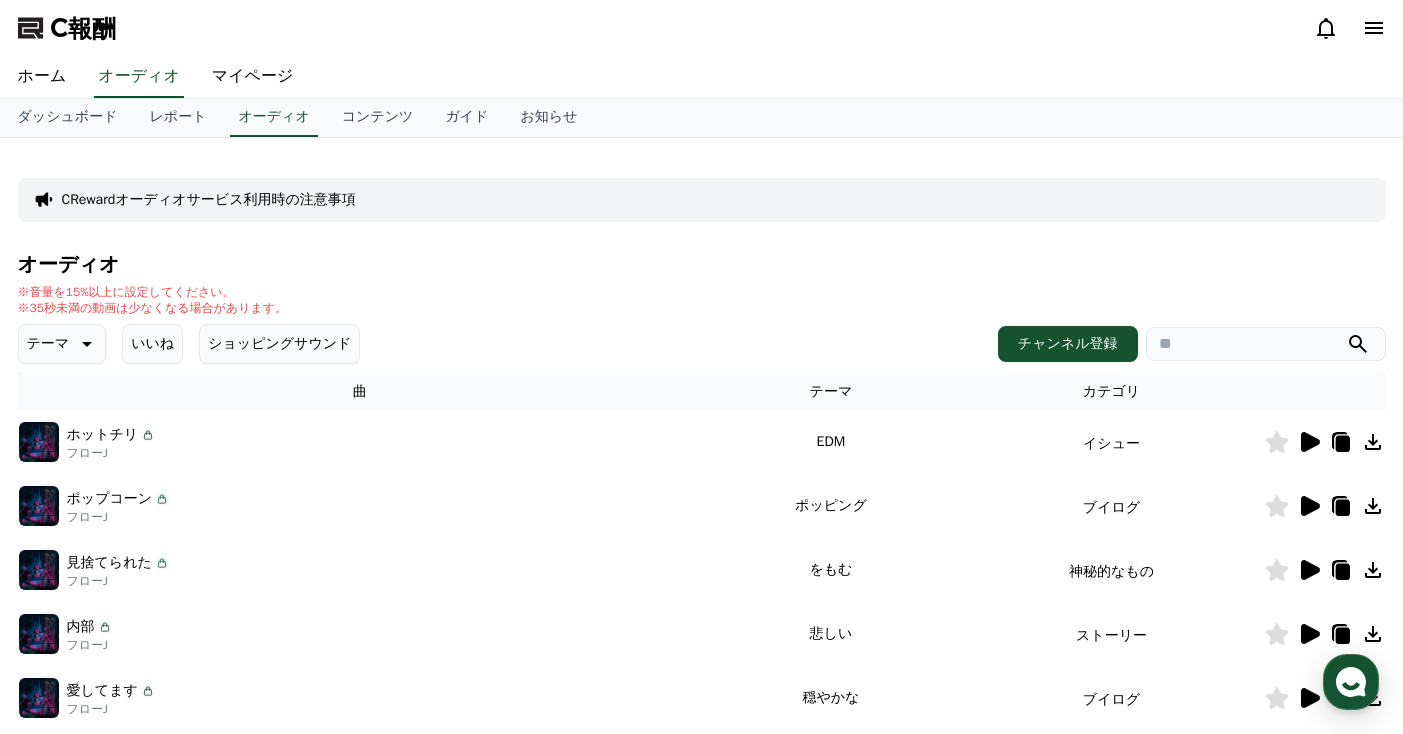 click 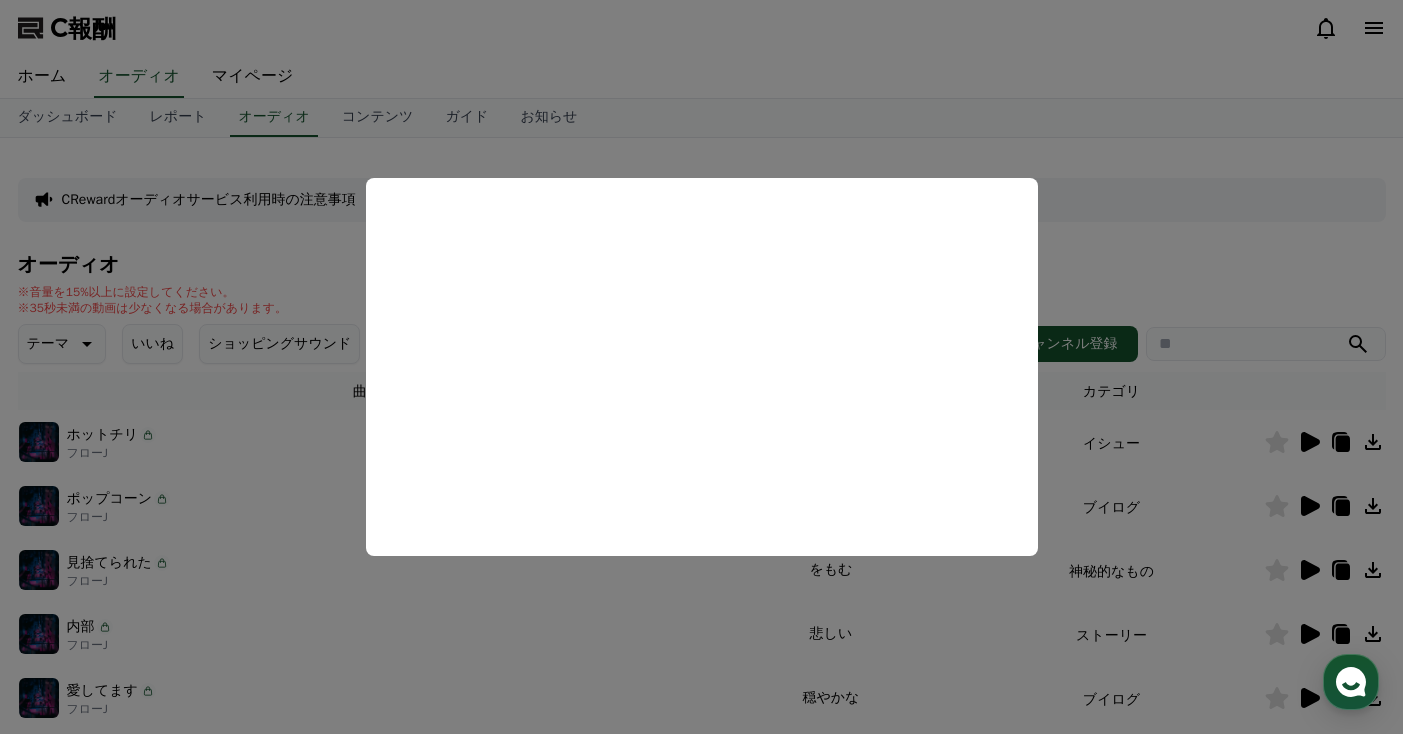 click at bounding box center [701, 367] 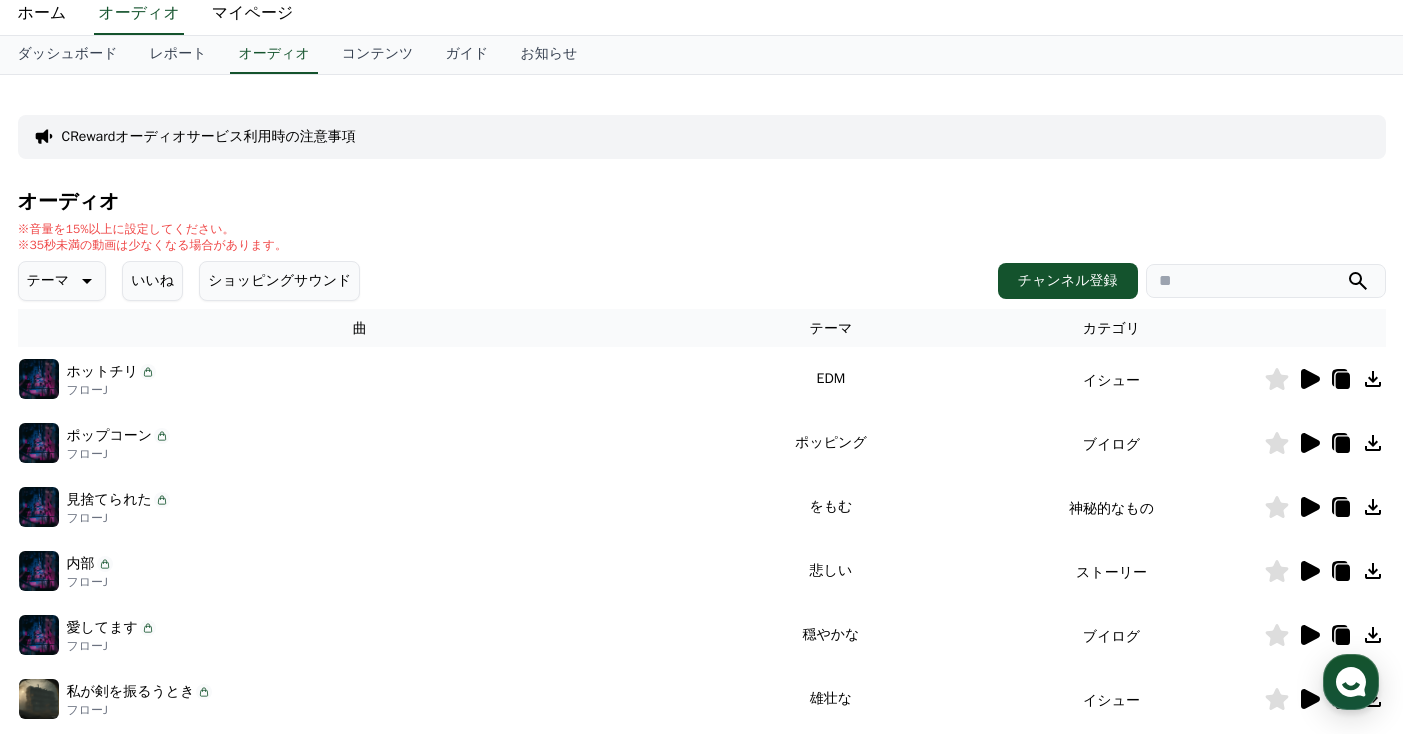 scroll, scrollTop: 64, scrollLeft: 0, axis: vertical 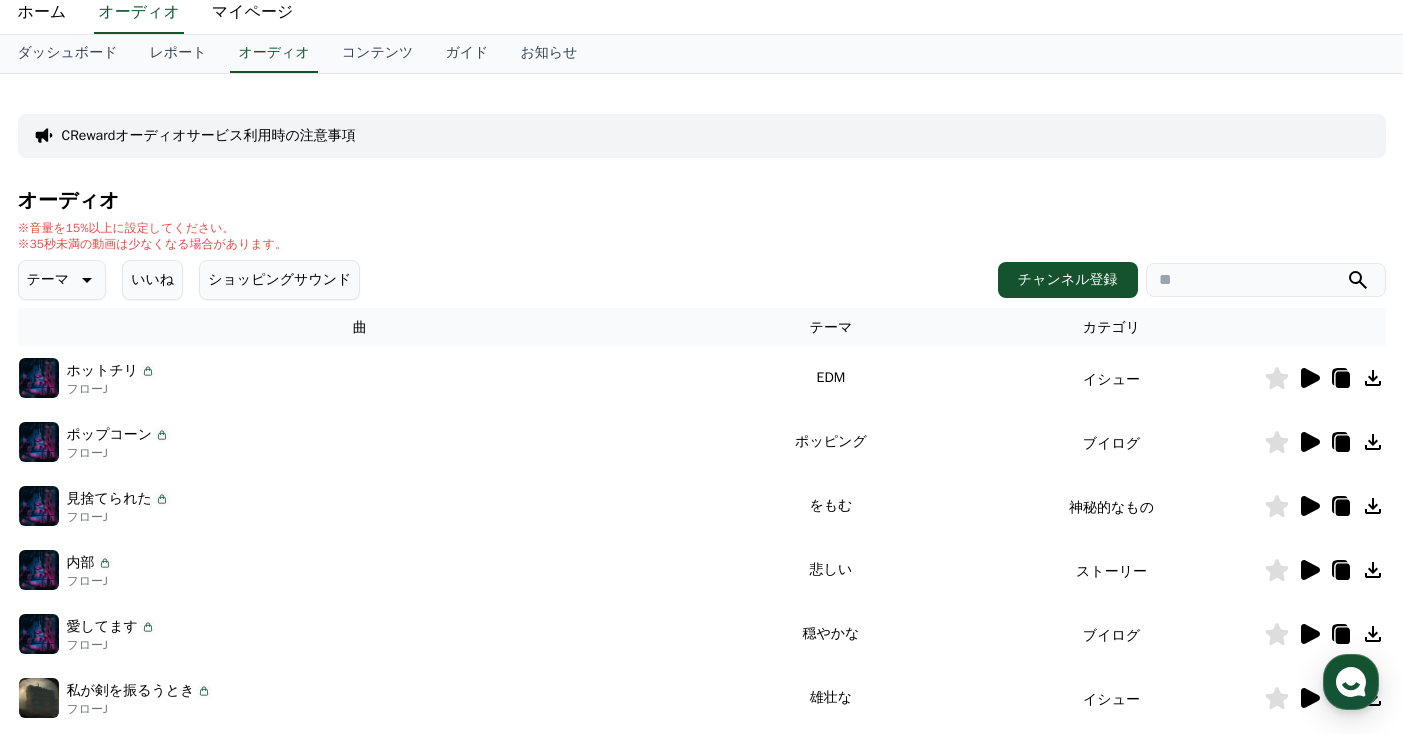 click on "をもむ" at bounding box center [830, 506] 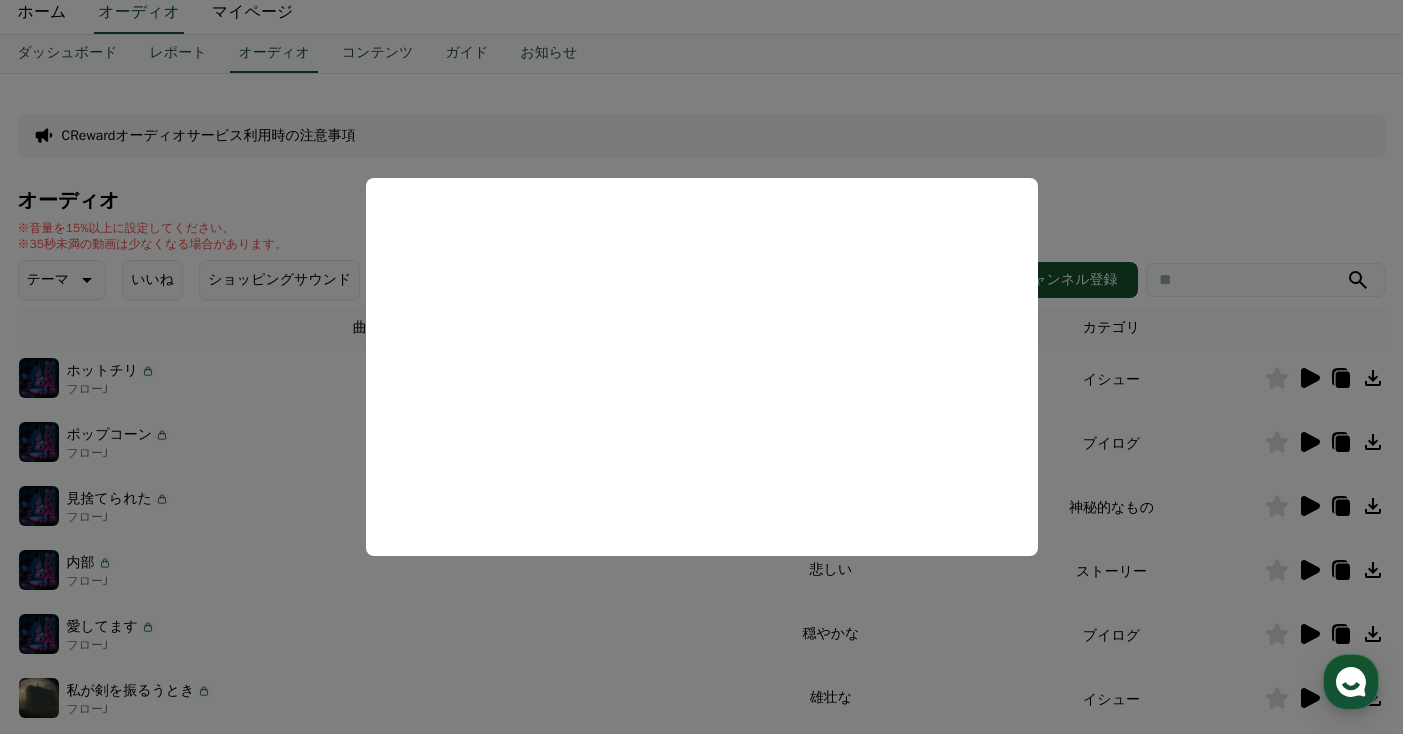 click at bounding box center [701, 367] 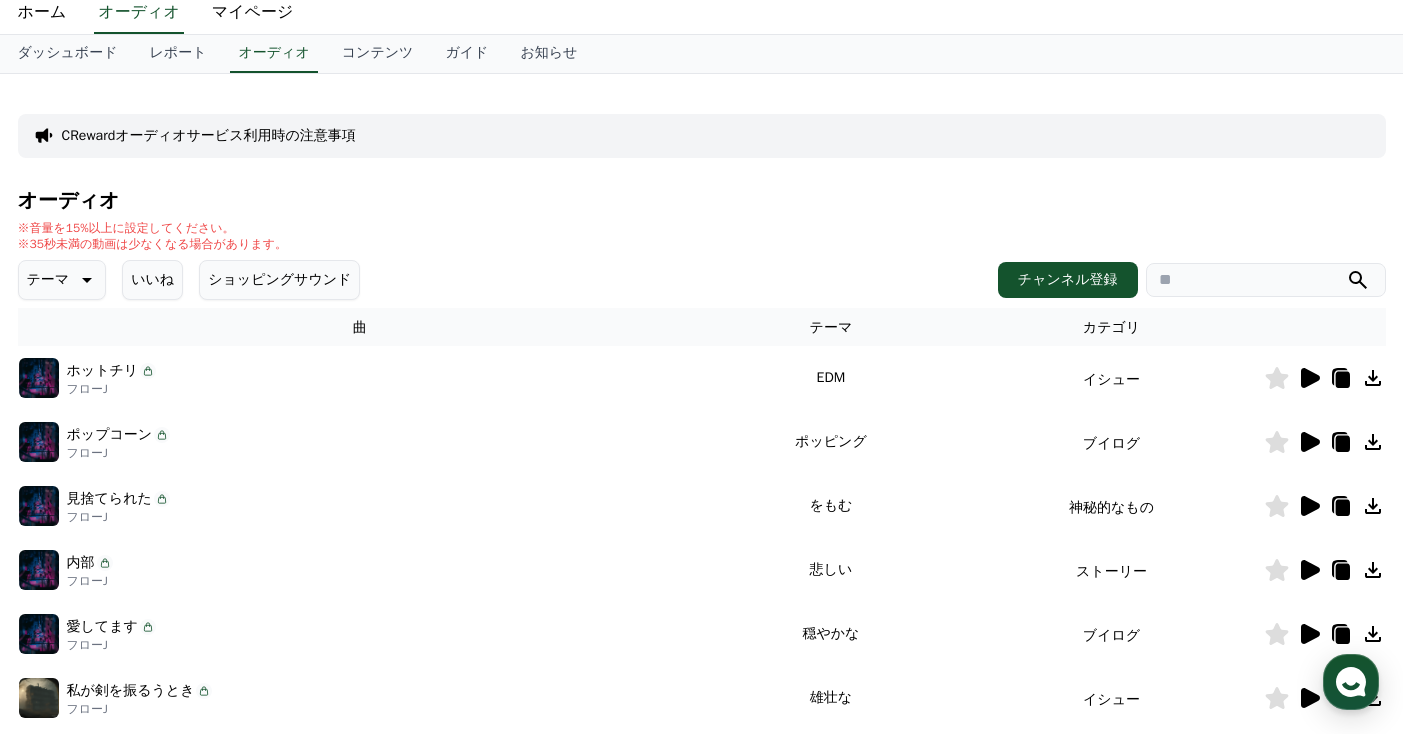 click on "CRewardオーディオサービス利用時の注意事項" at bounding box center [209, 135] 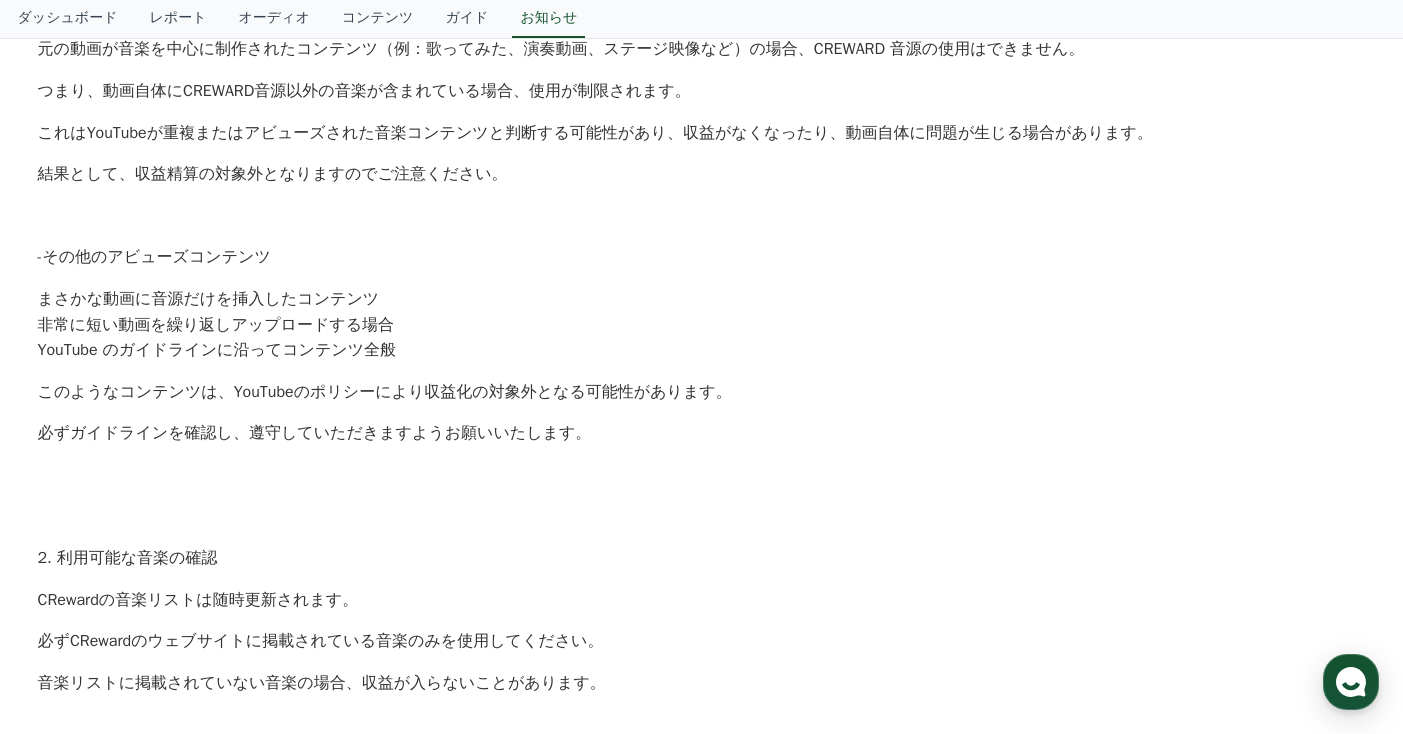 scroll, scrollTop: 0, scrollLeft: 0, axis: both 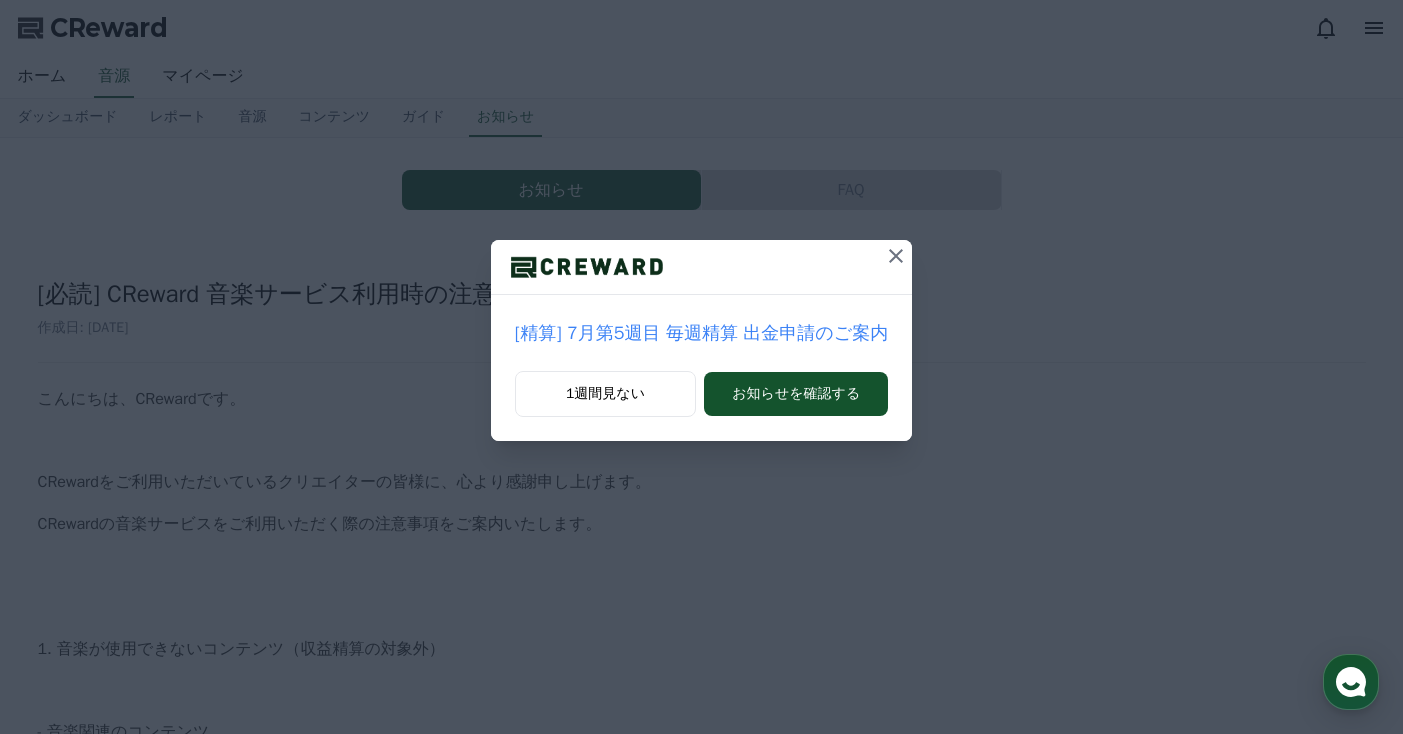 click 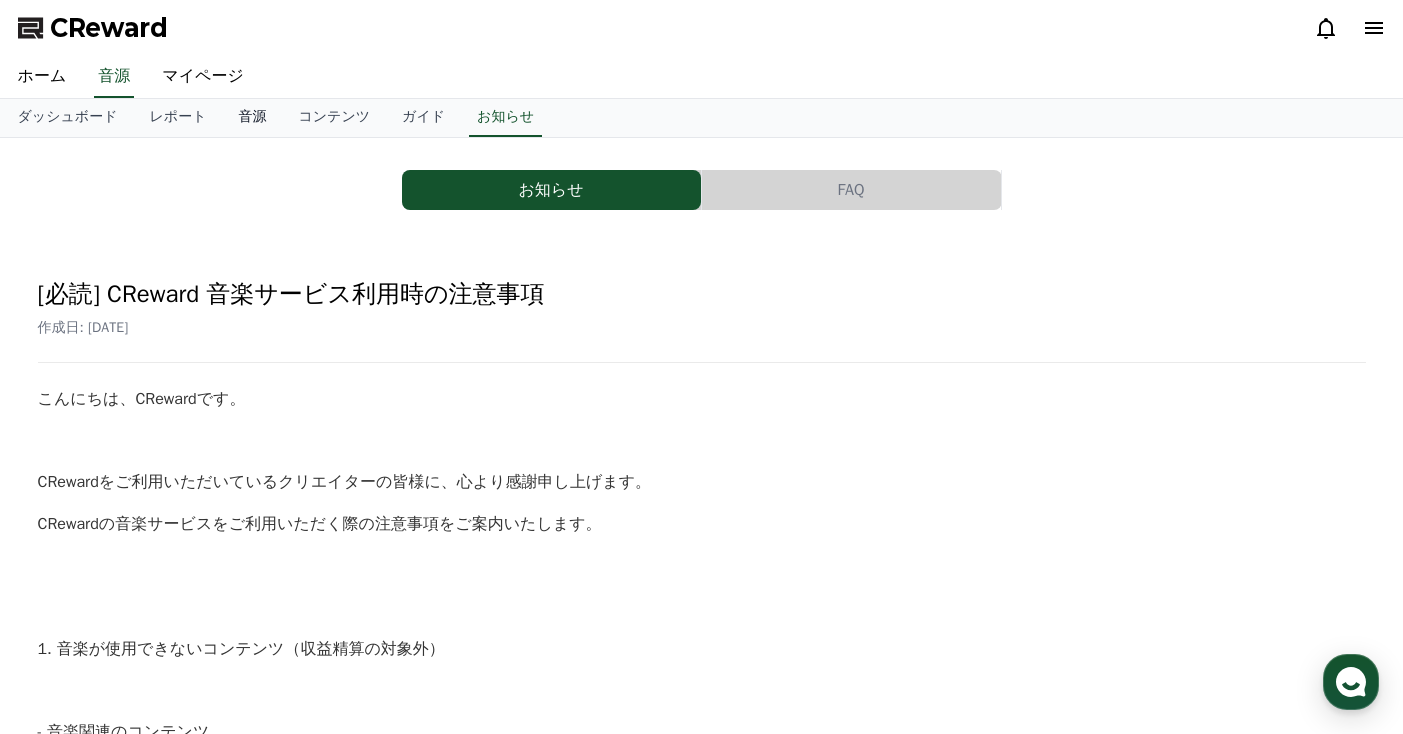 click on "音源" at bounding box center (252, 118) 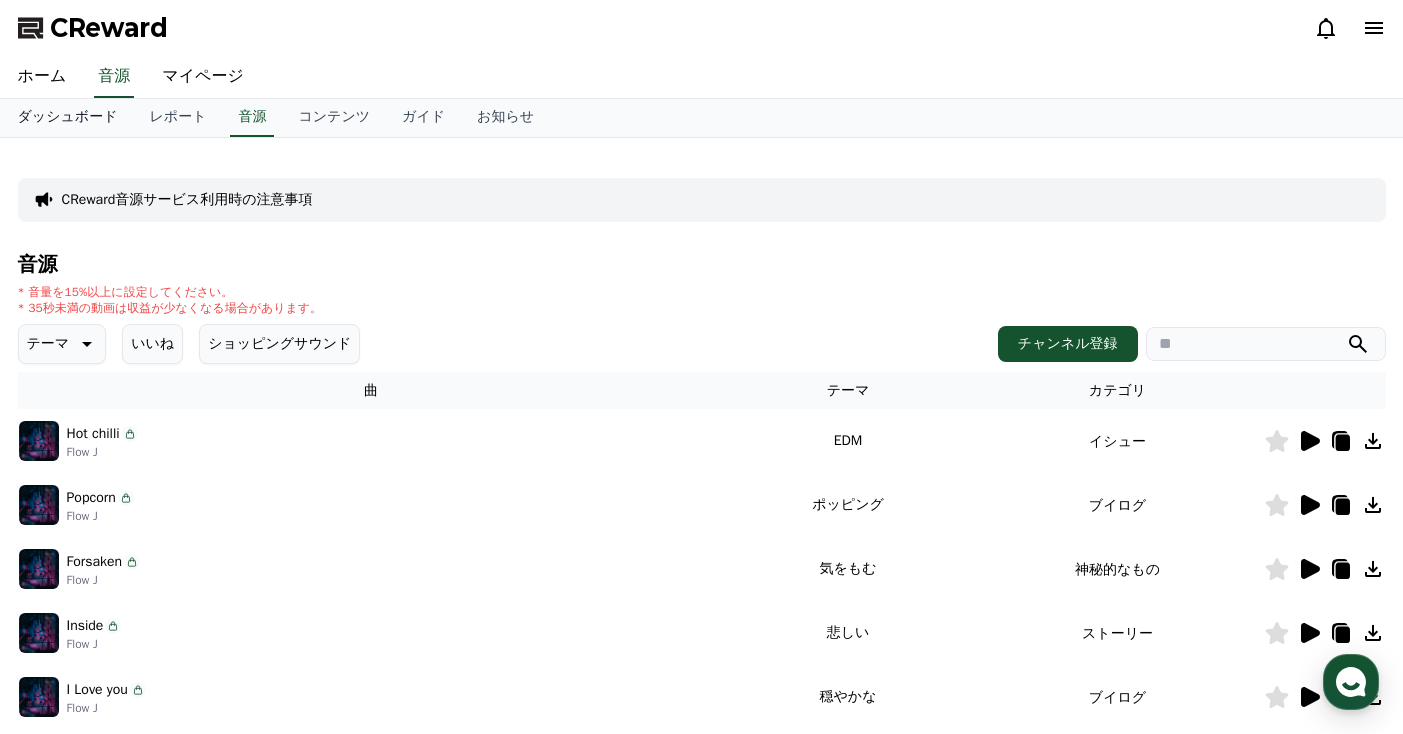 click on "ダッシュボード" at bounding box center (68, 118) 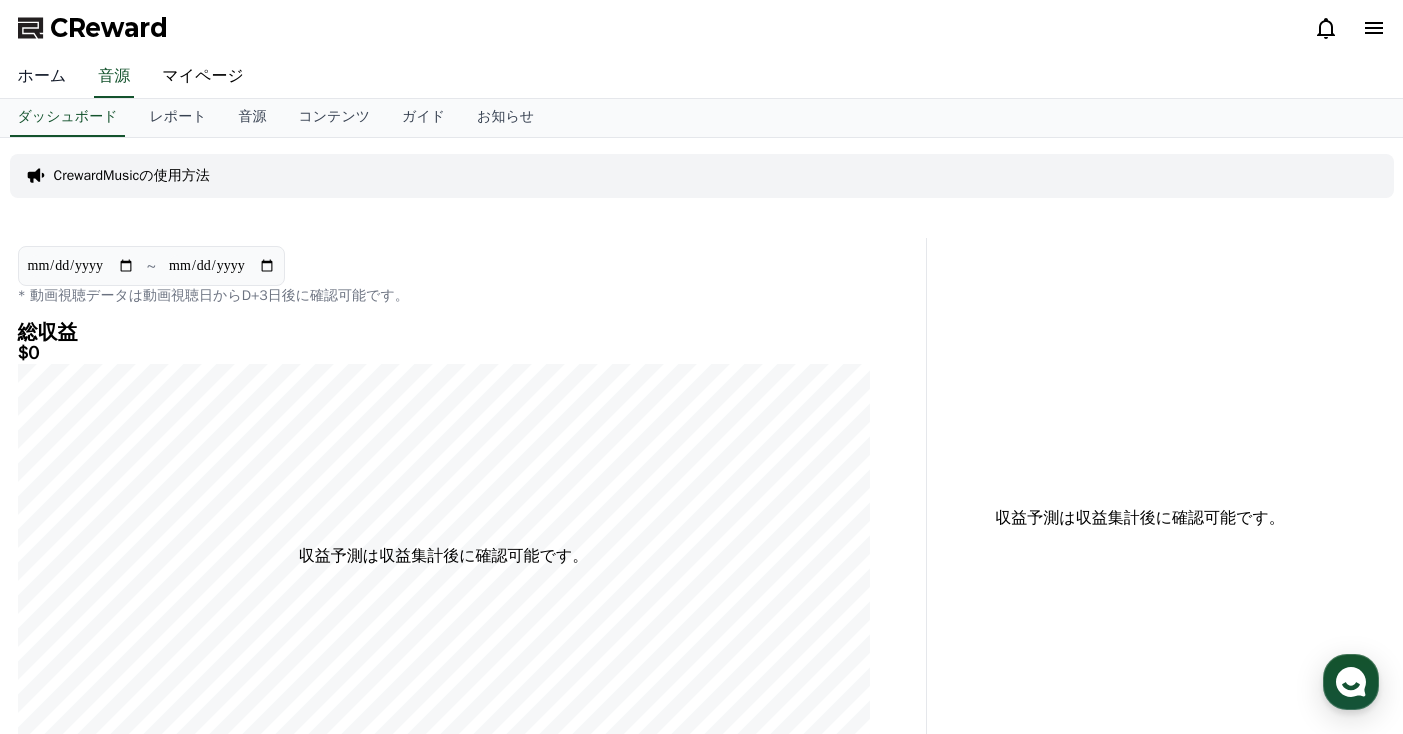 click on "ホーム" at bounding box center (42, 77) 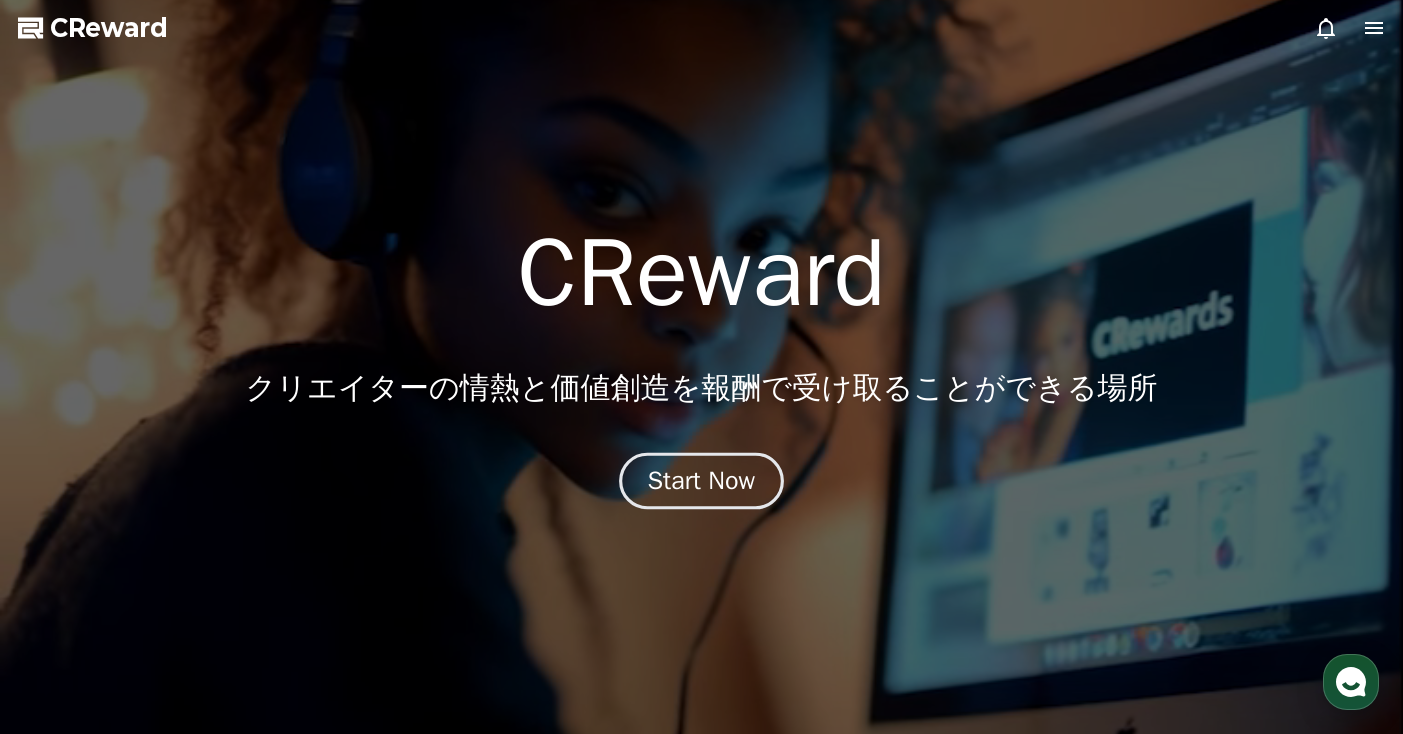 click on "Start Now" at bounding box center (702, 481) 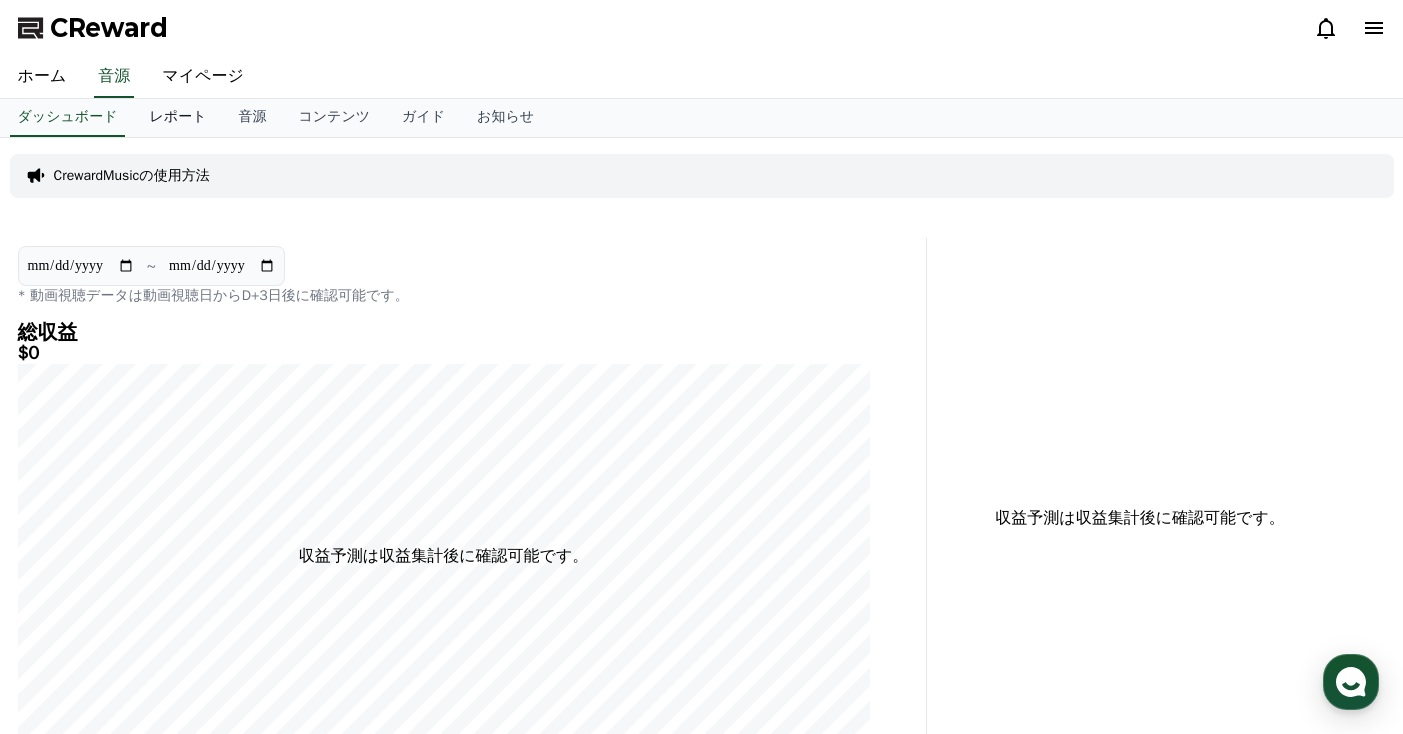 click on "レポート" at bounding box center (177, 118) 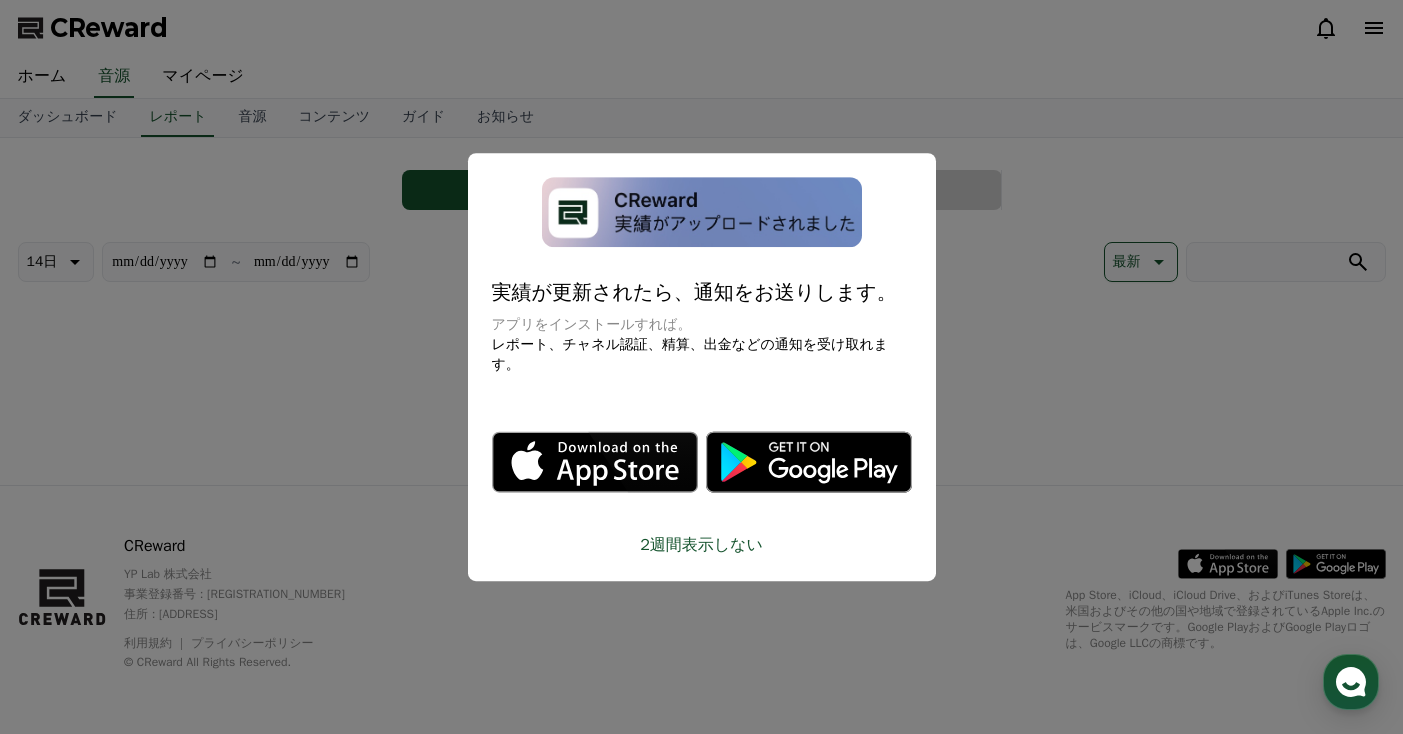 click at bounding box center [701, 367] 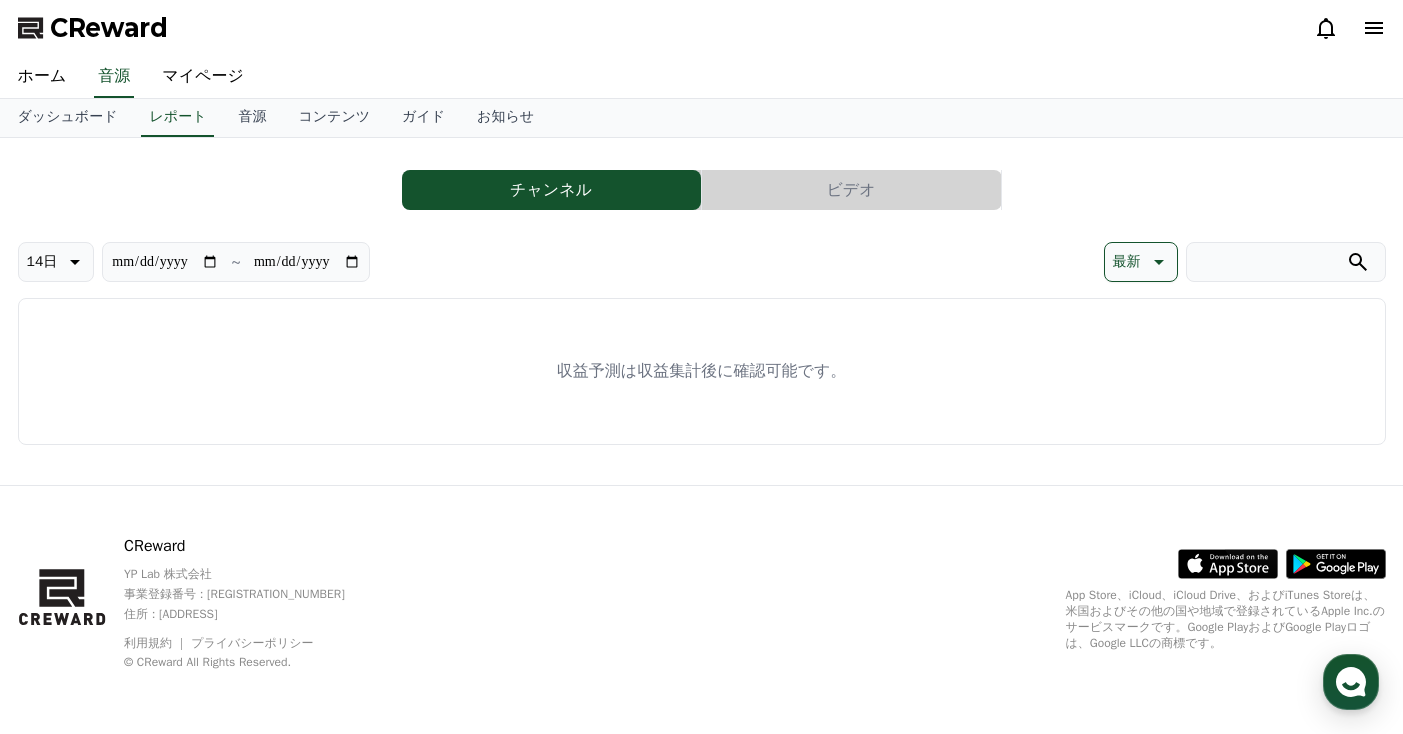 click on "~" at bounding box center [236, 262] 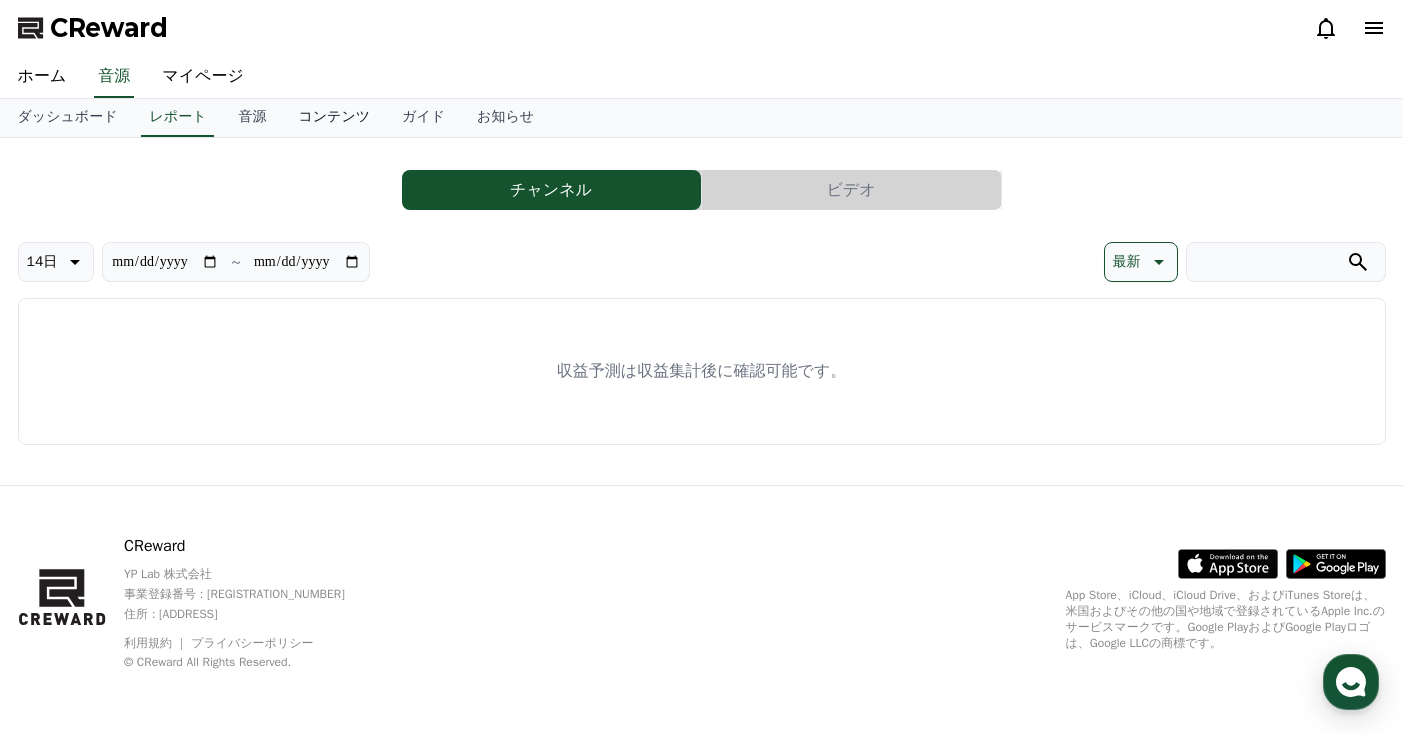 click on "コンテンツ" at bounding box center [334, 118] 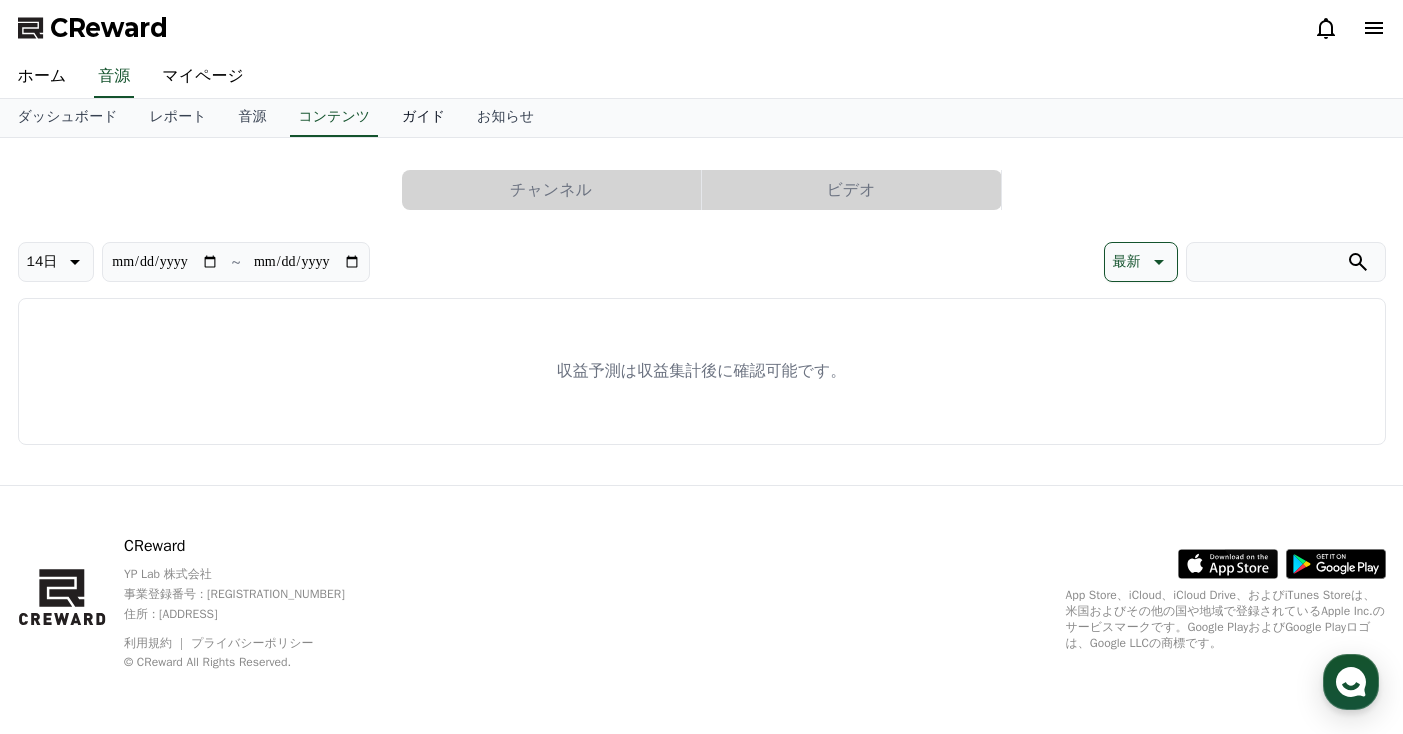 click on "ガイド" at bounding box center (423, 118) 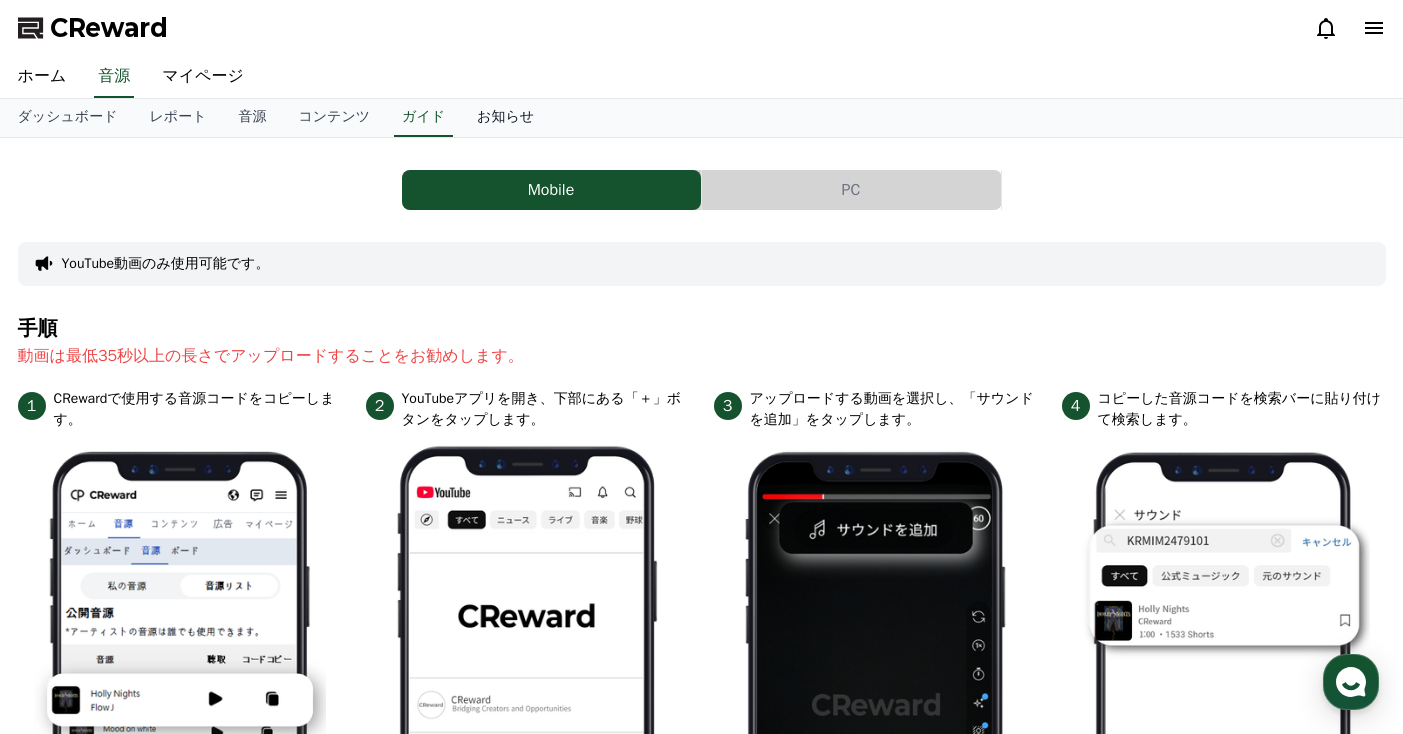 click on "お知らせ" at bounding box center [505, 118] 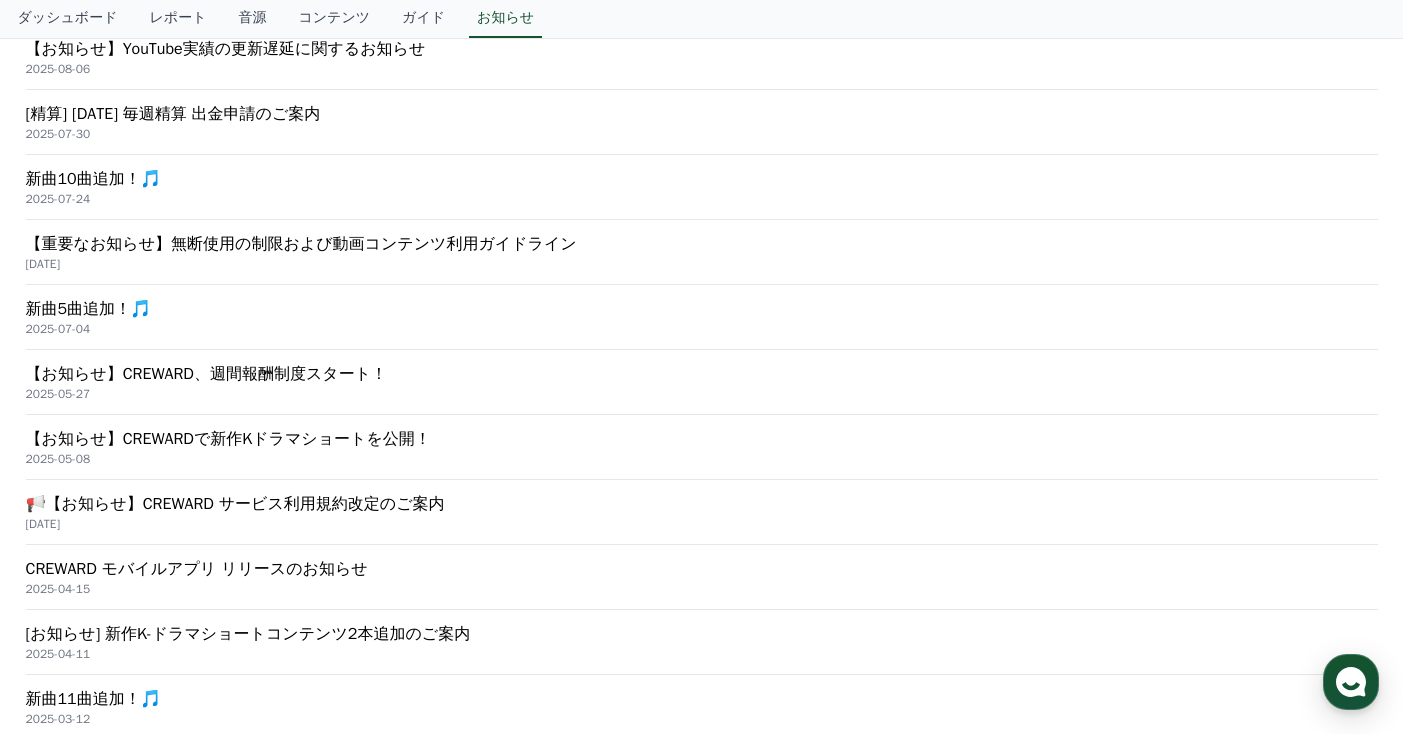 scroll, scrollTop: 0, scrollLeft: 0, axis: both 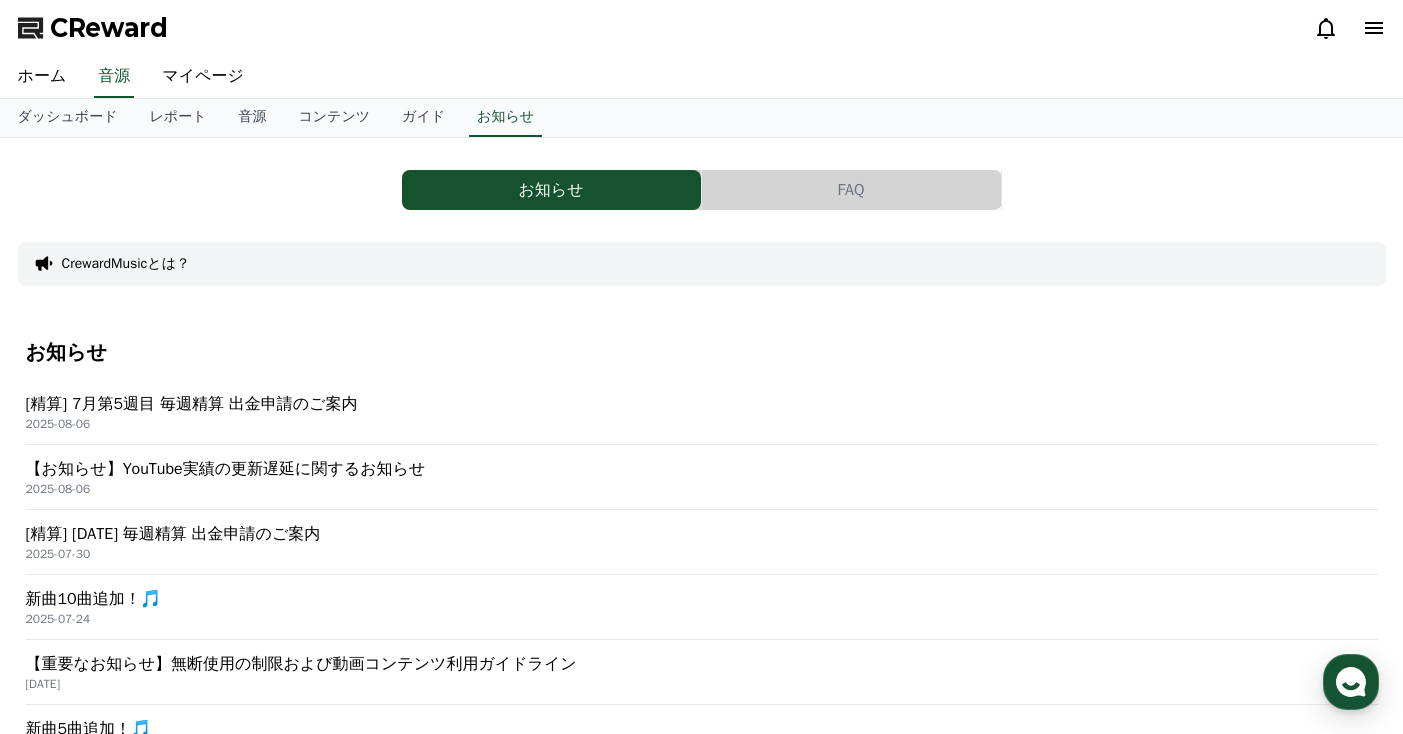 click on "CrewardMusicとは？" at bounding box center (126, 264) 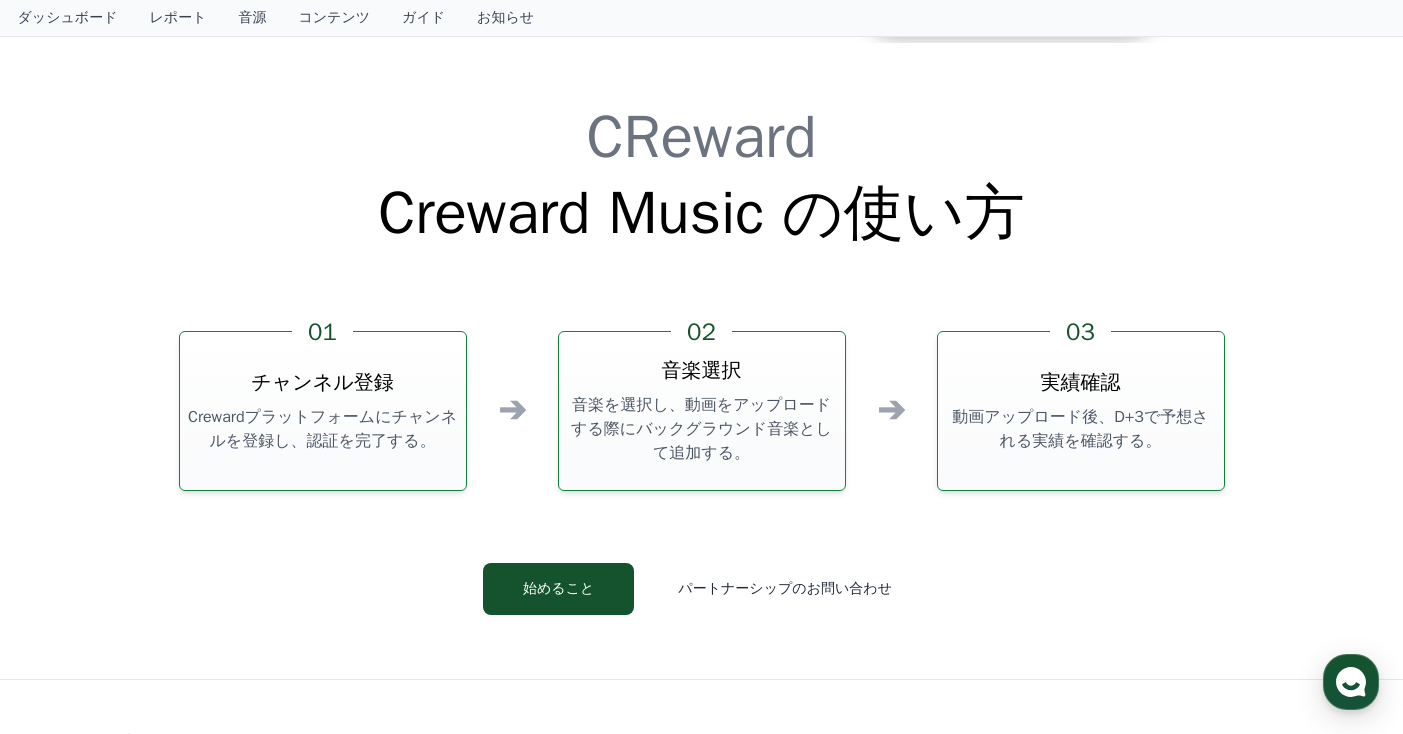 scroll, scrollTop: 4820, scrollLeft: 0, axis: vertical 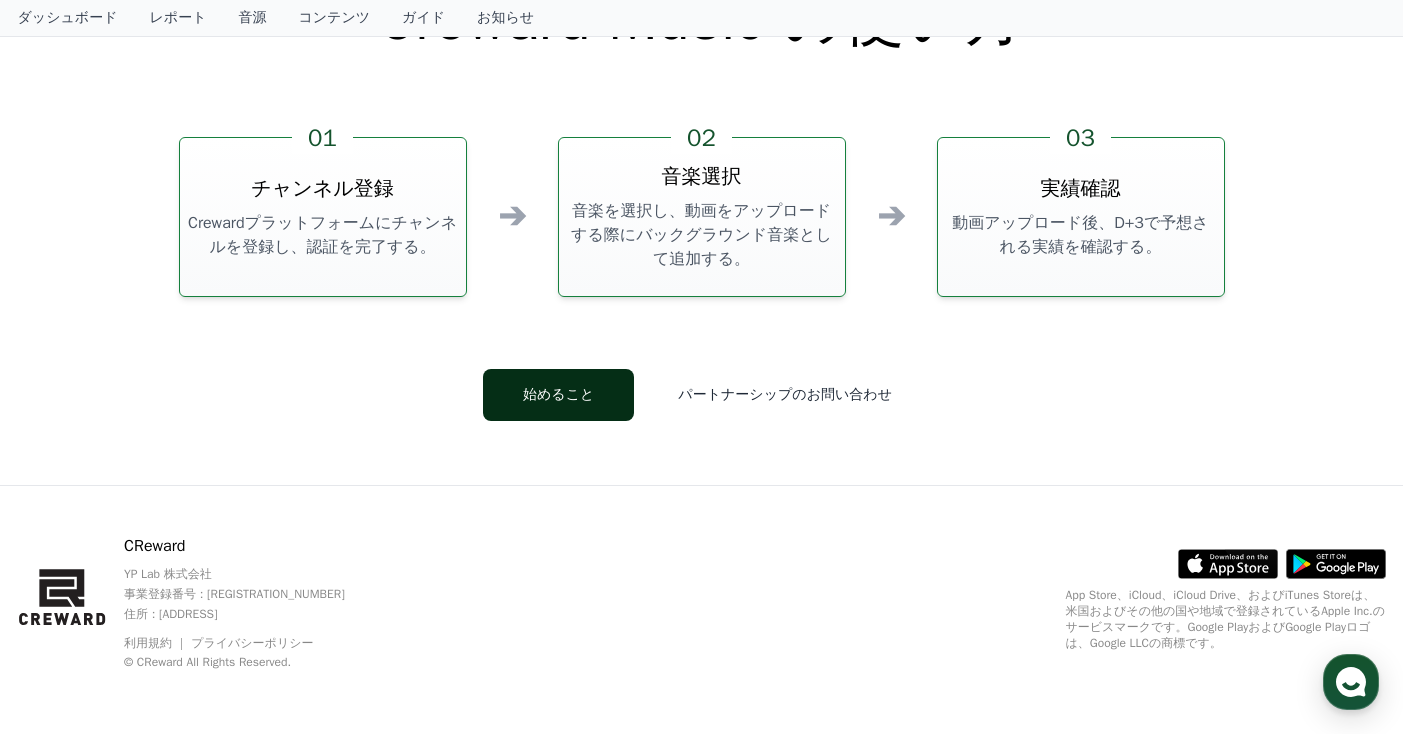 click on "始めること" at bounding box center [558, 395] 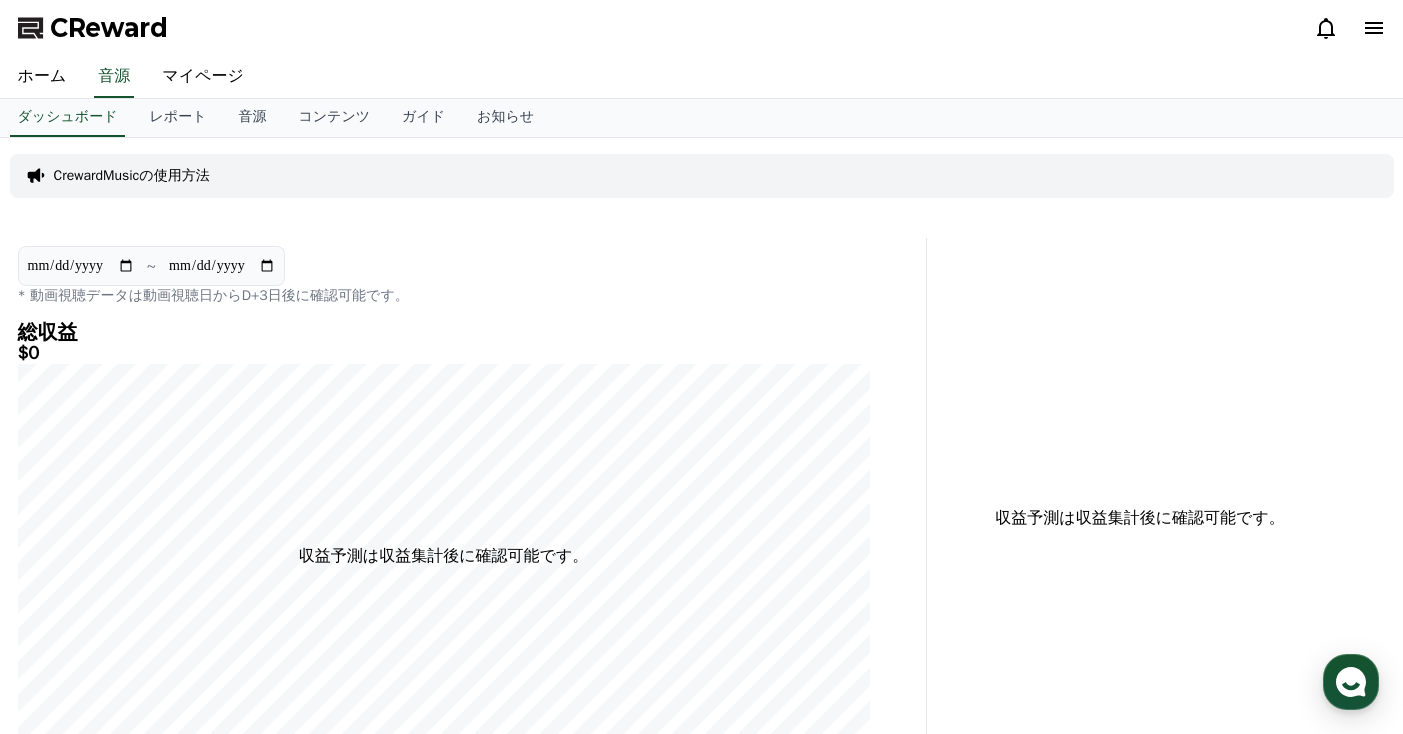 scroll, scrollTop: 459, scrollLeft: 0, axis: vertical 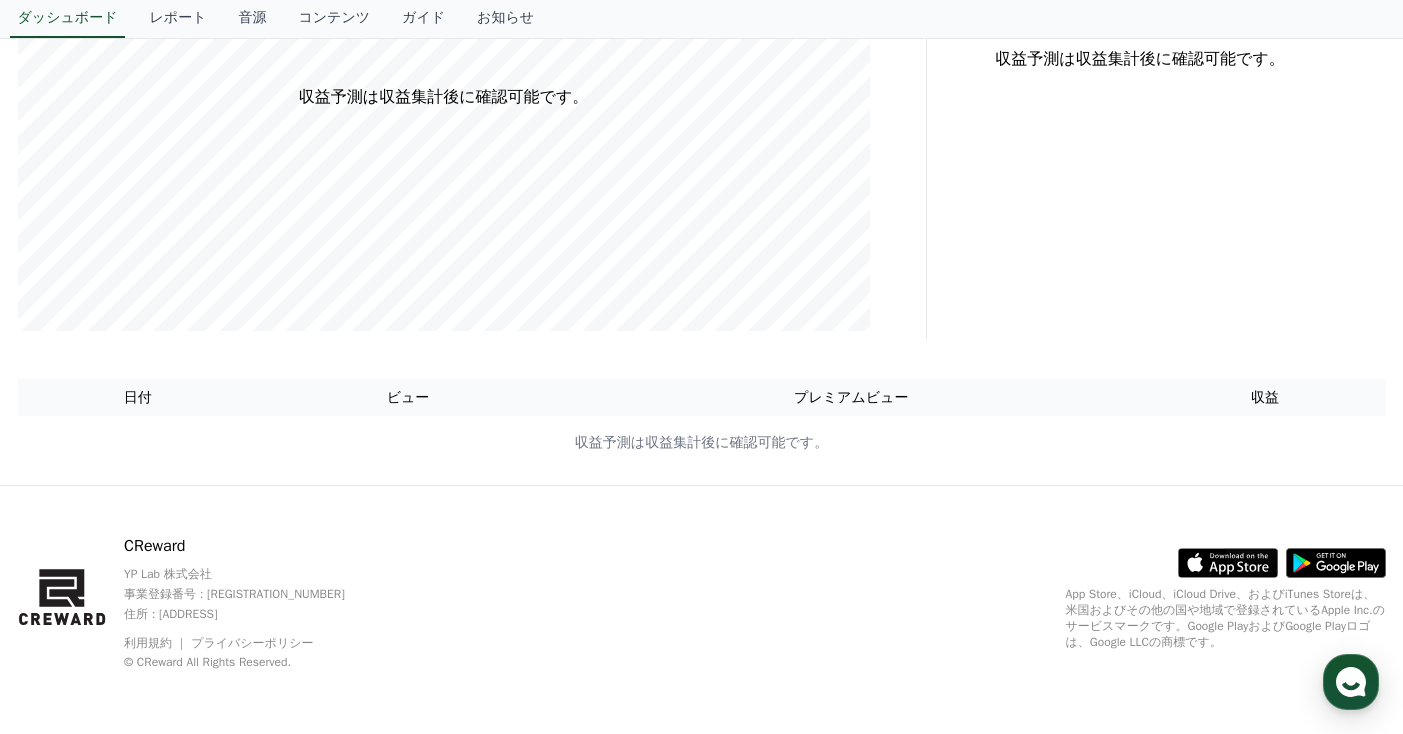 click on "ビュー" at bounding box center (408, 397) 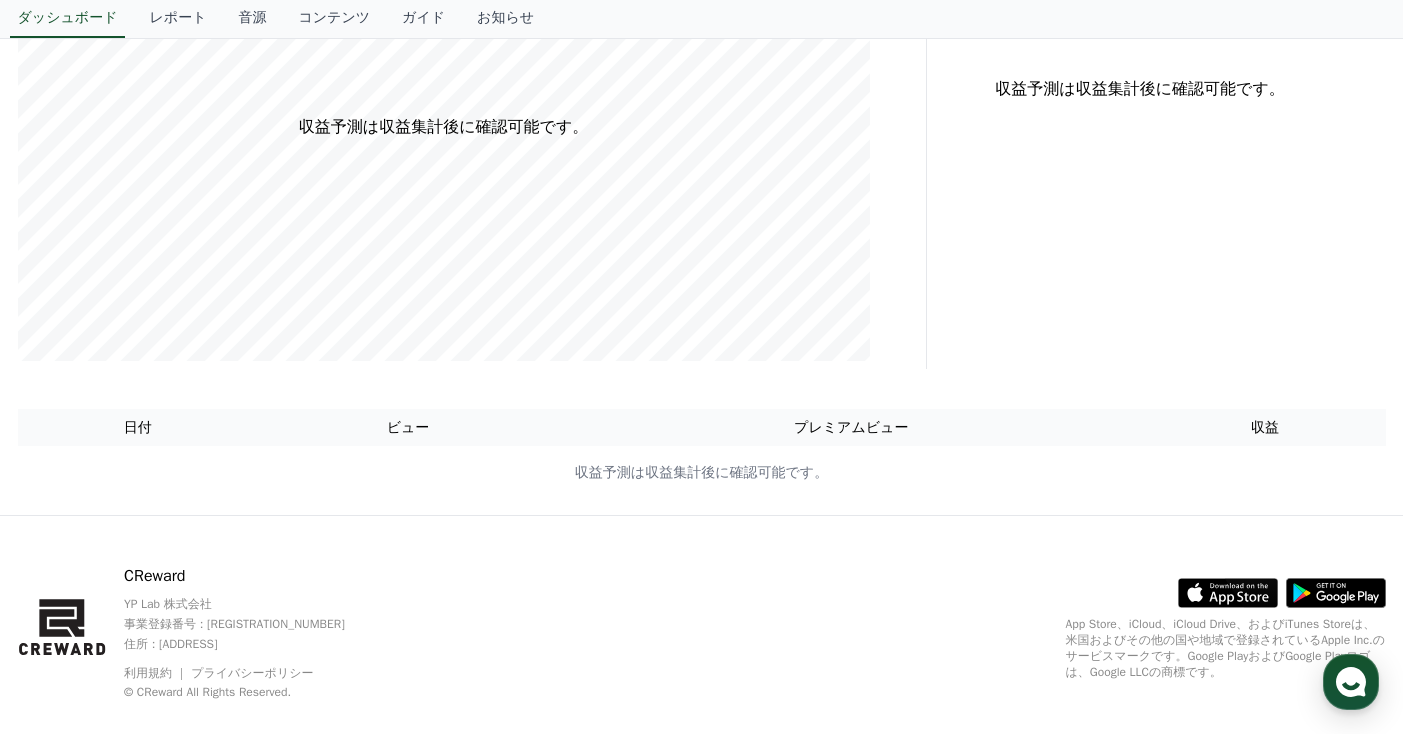 scroll, scrollTop: 428, scrollLeft: 0, axis: vertical 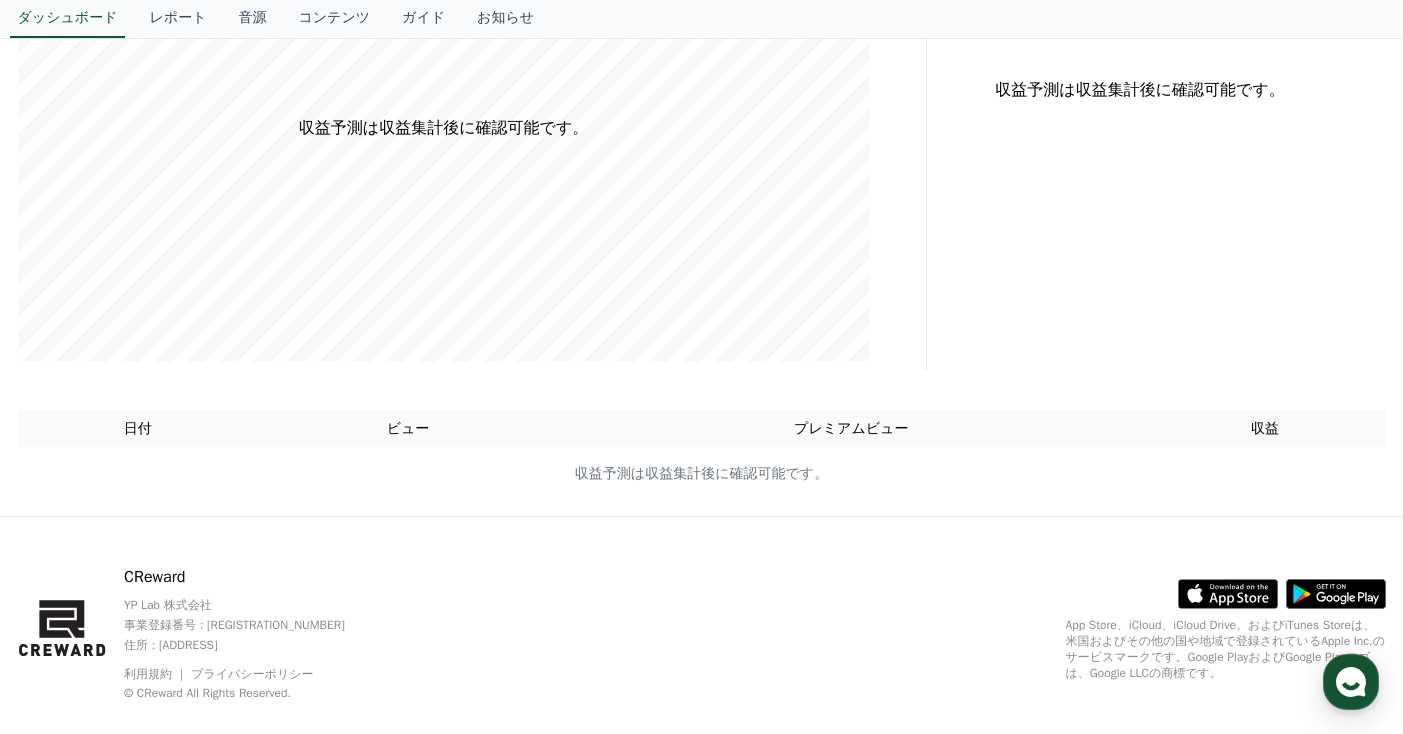 click on "収益" at bounding box center [1265, 428] 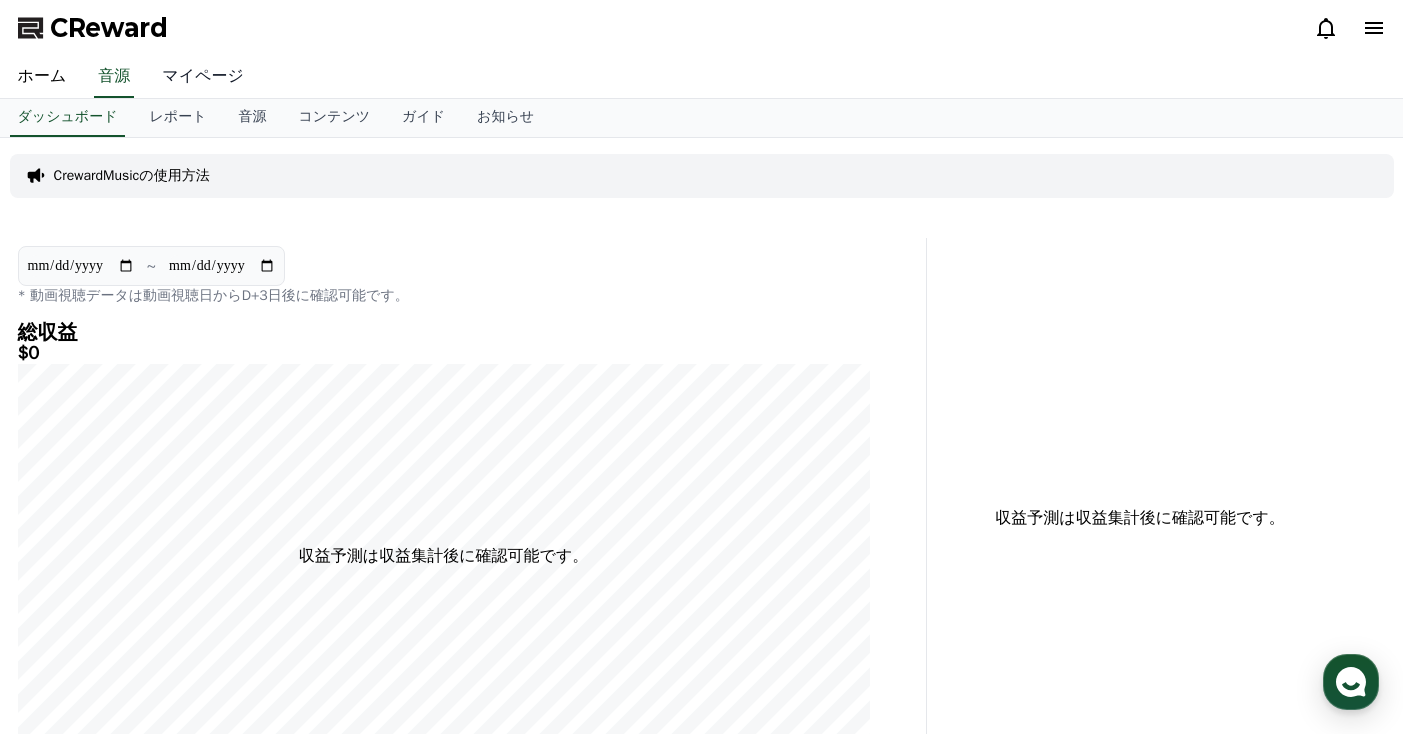 click on "マイページ" at bounding box center [203, 77] 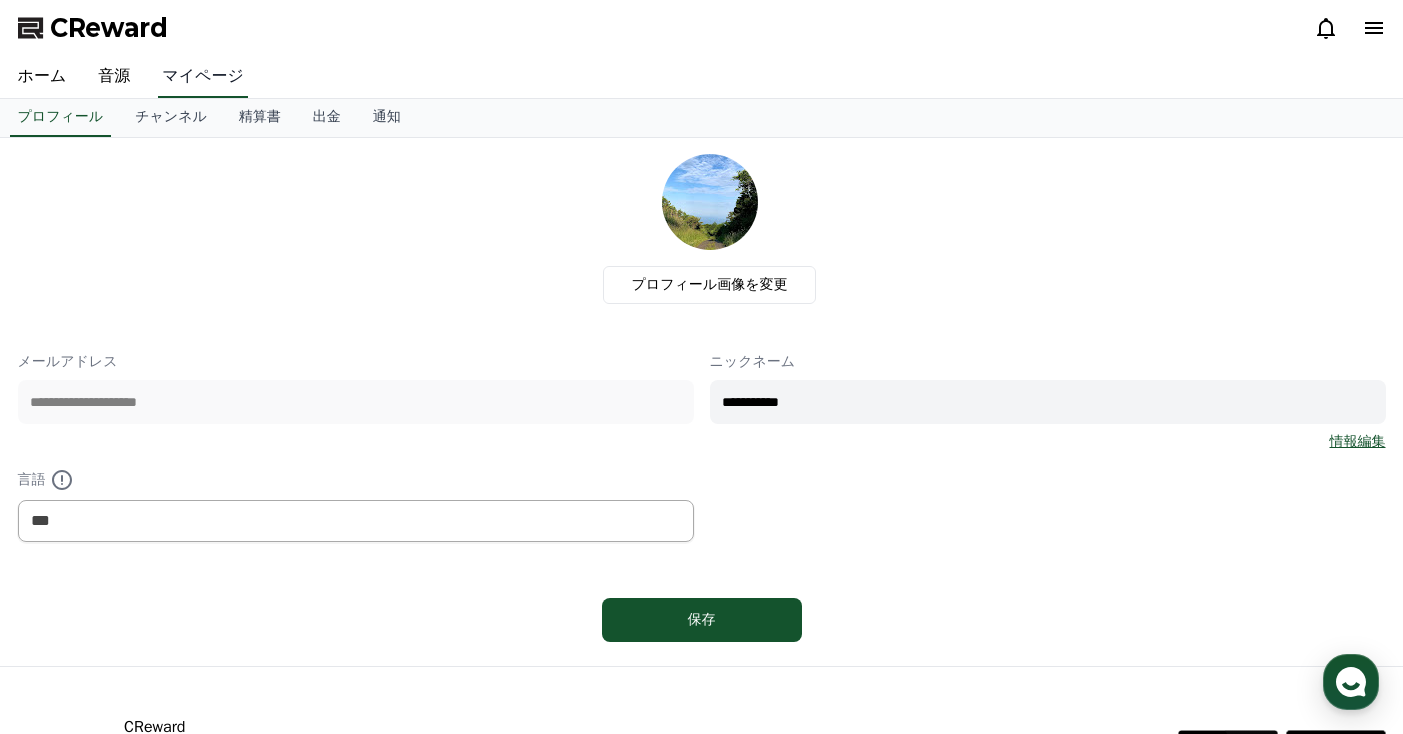 click on "マイページ" at bounding box center [203, 77] 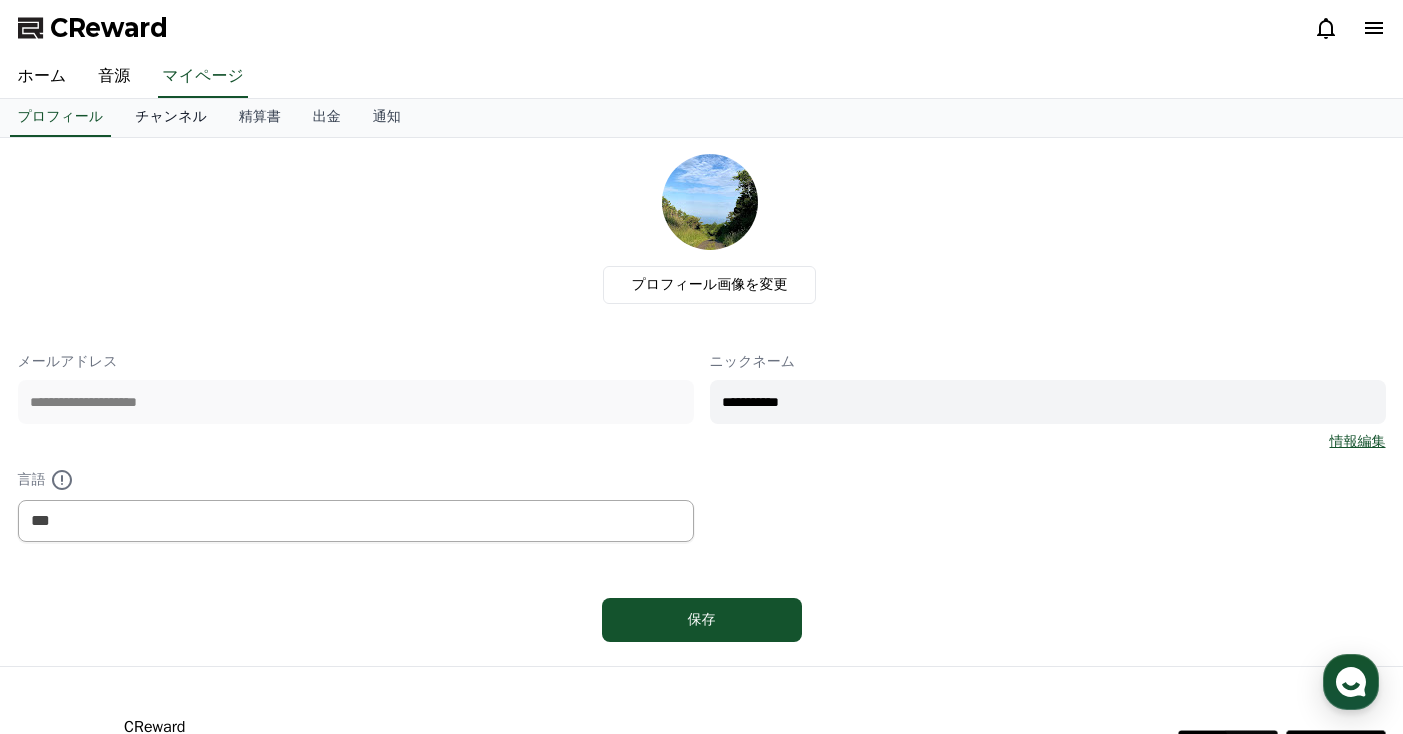 click on "チャンネル" at bounding box center (171, 118) 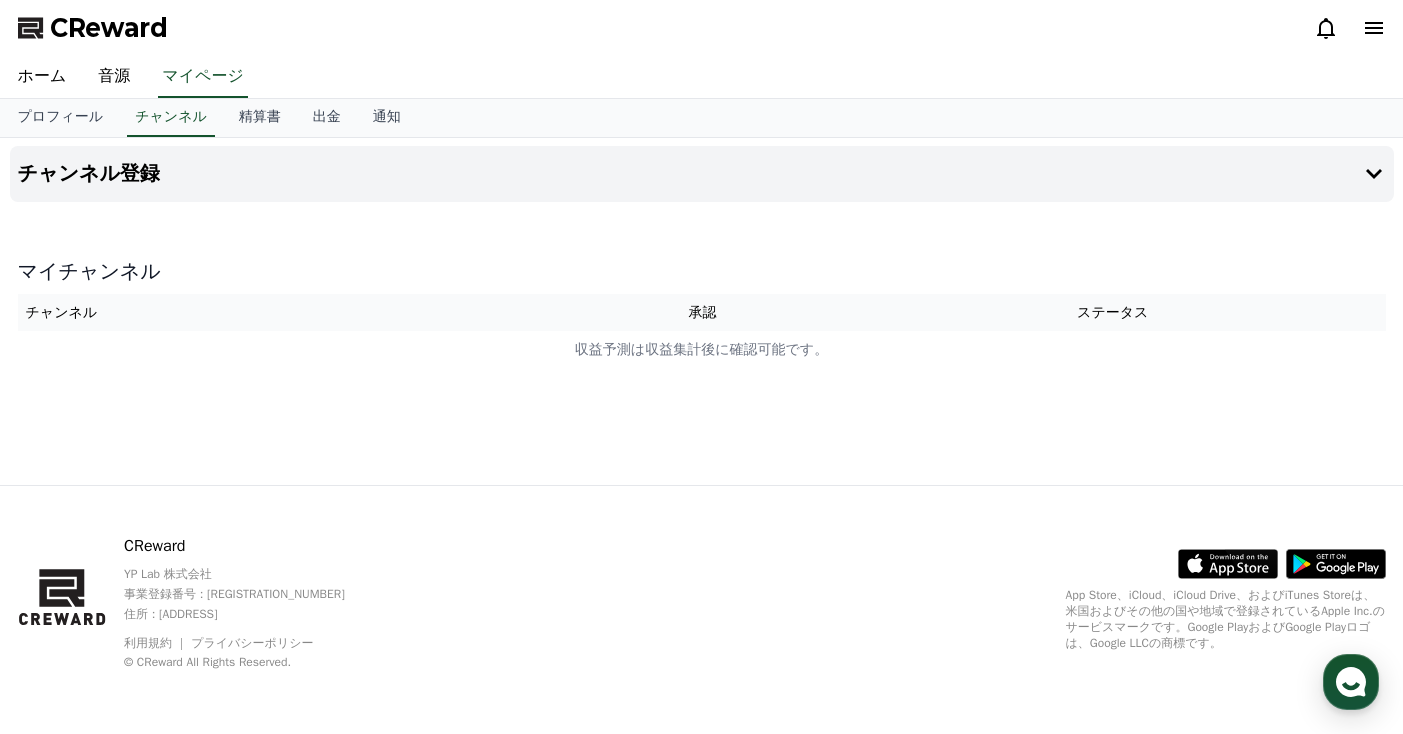click on "承認" at bounding box center [702, 312] 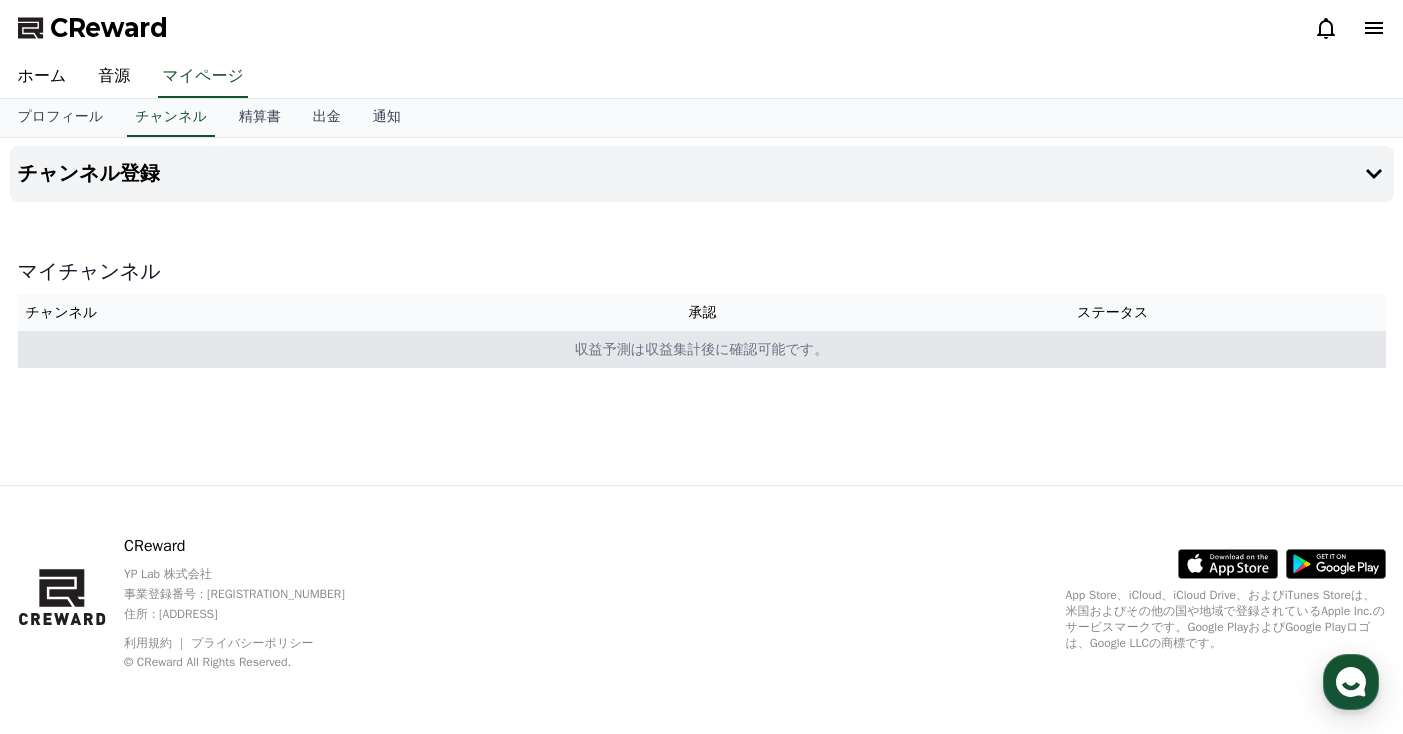 click on "収益予測は収益集計後に確認可能です。" at bounding box center (702, 349) 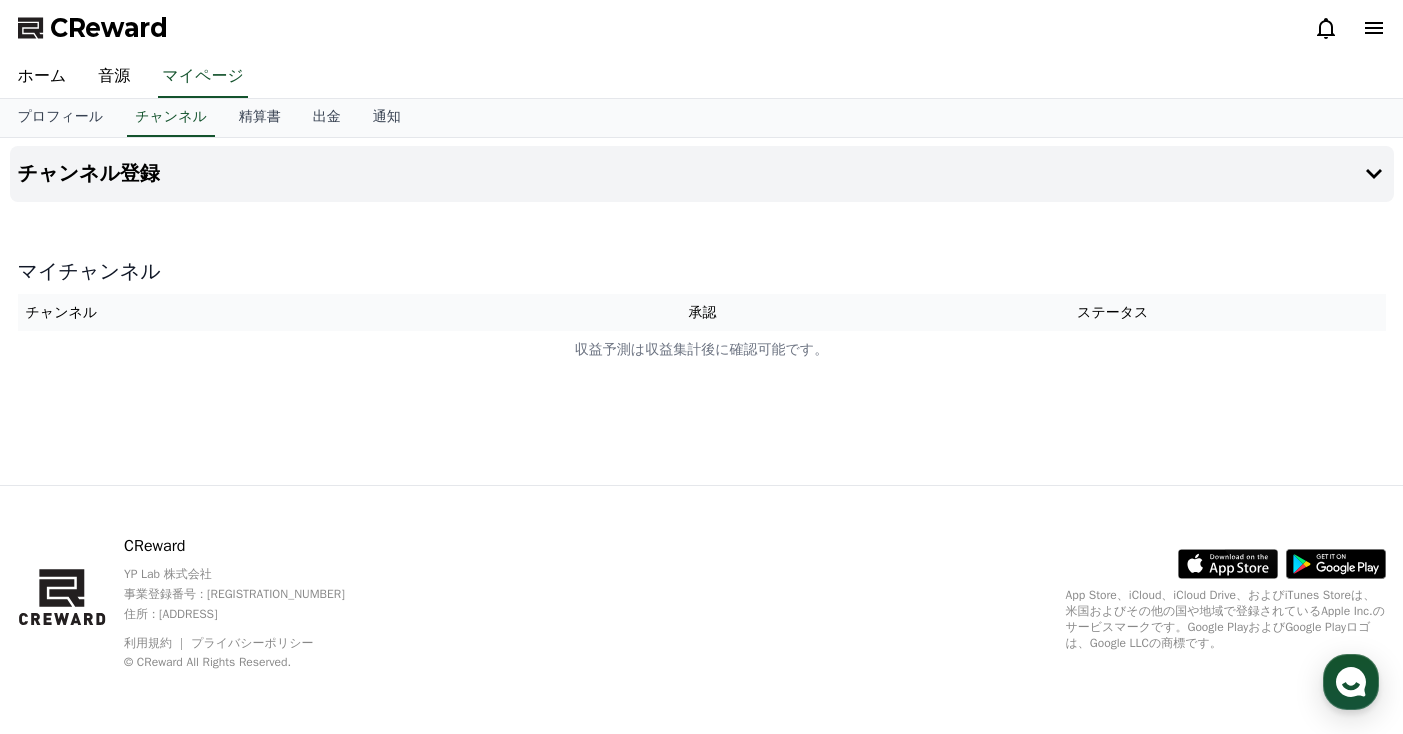 click on "承認" at bounding box center [702, 312] 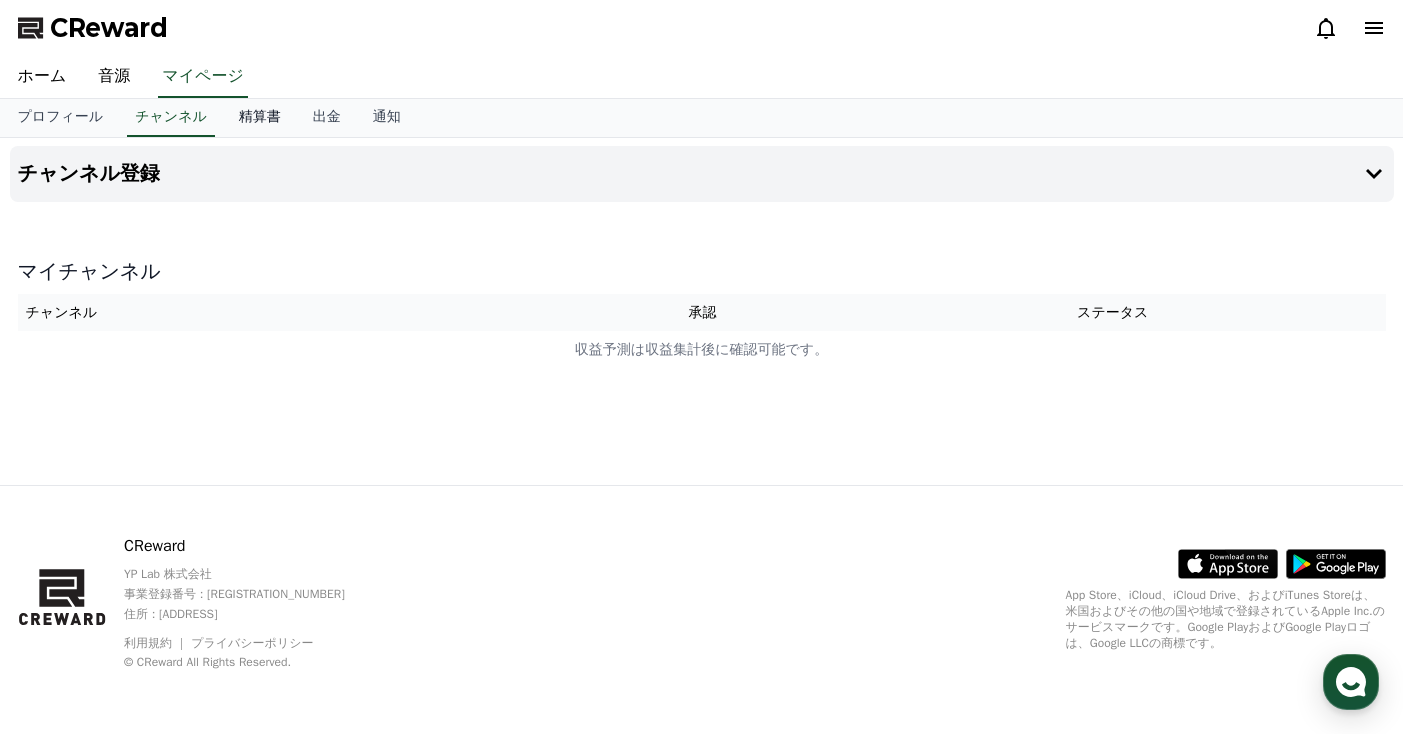 click on "精算書" at bounding box center [260, 118] 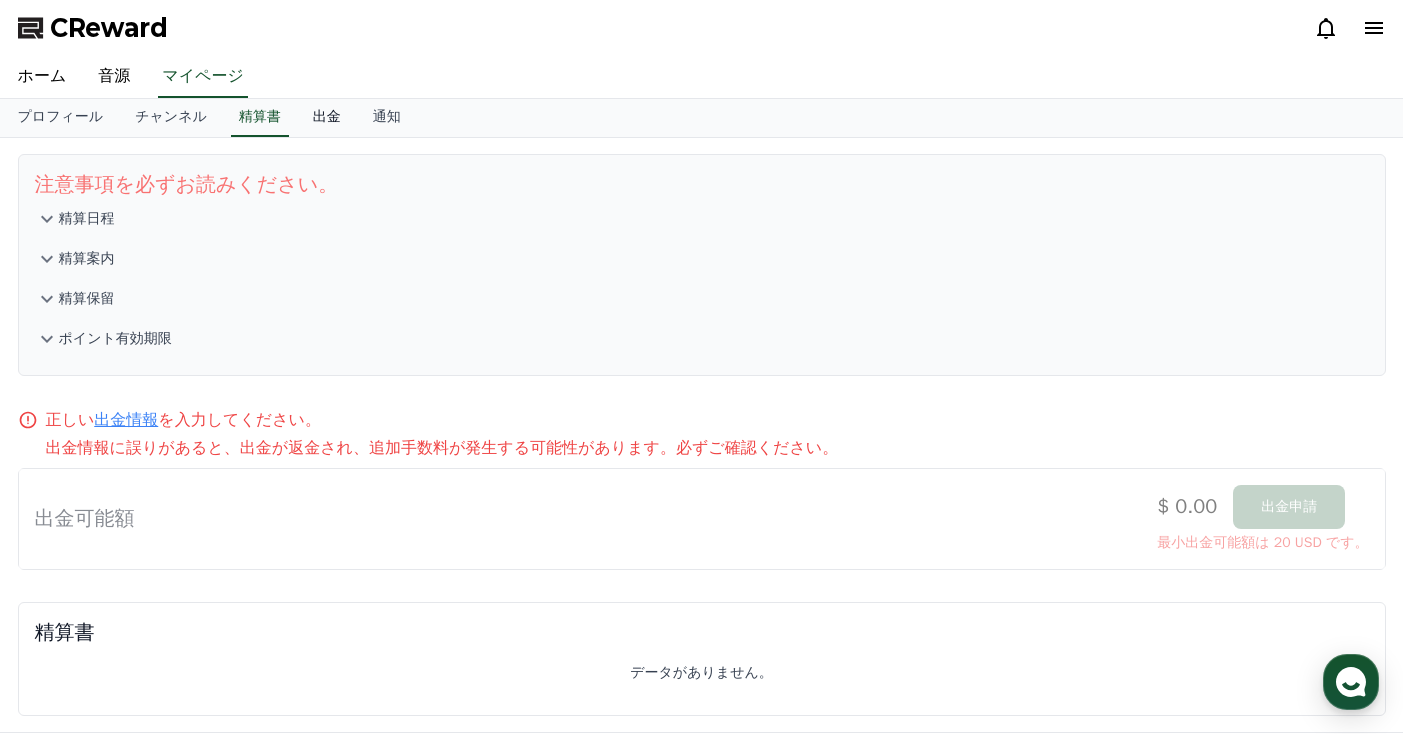 click on "出金" at bounding box center (327, 118) 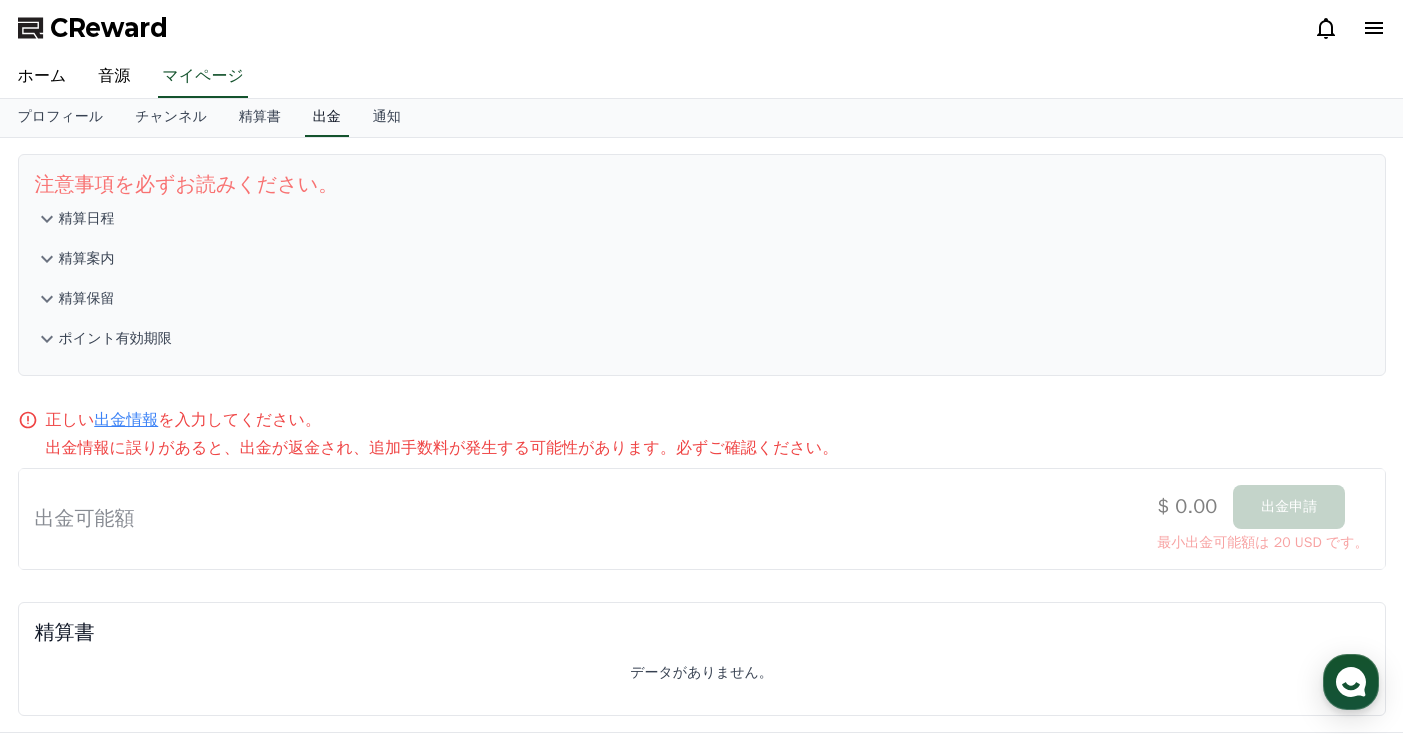 click on "出金" at bounding box center (327, 118) 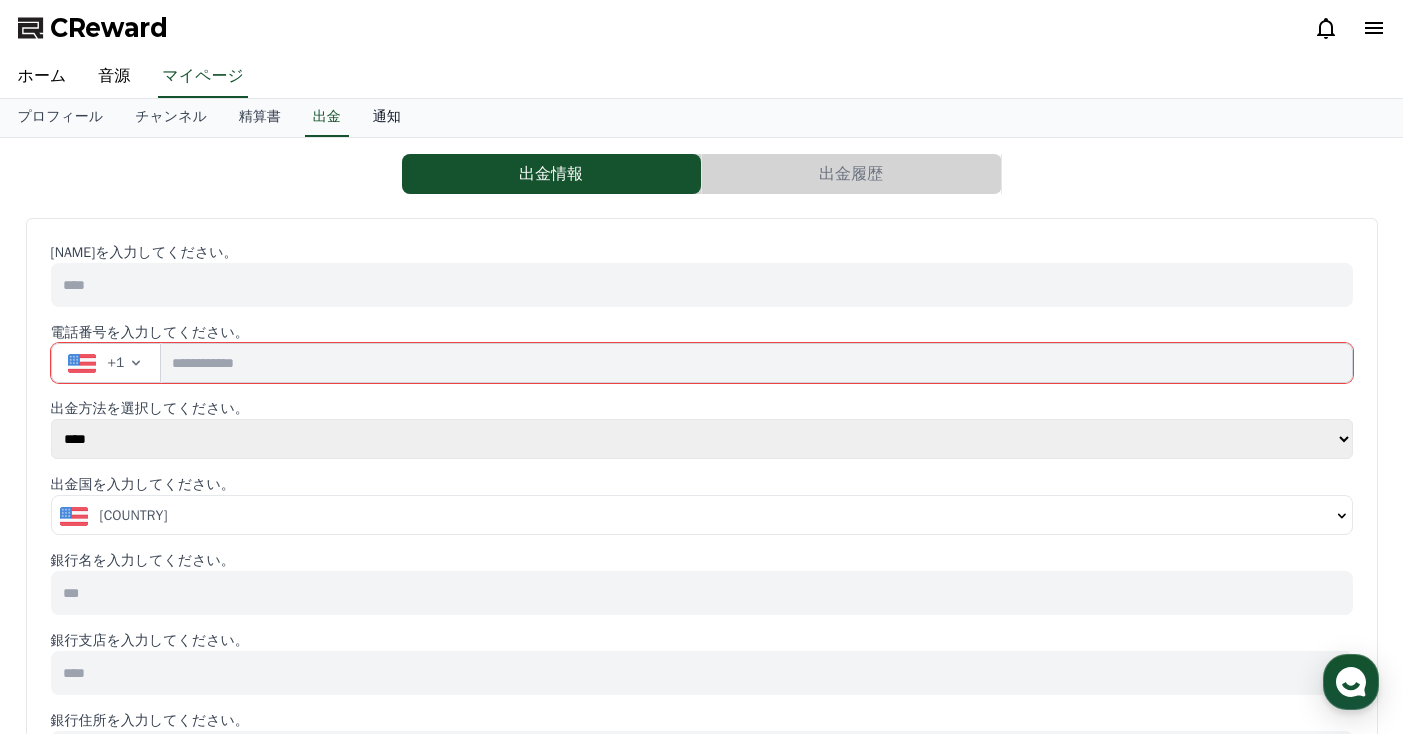 click on "通知" at bounding box center [387, 118] 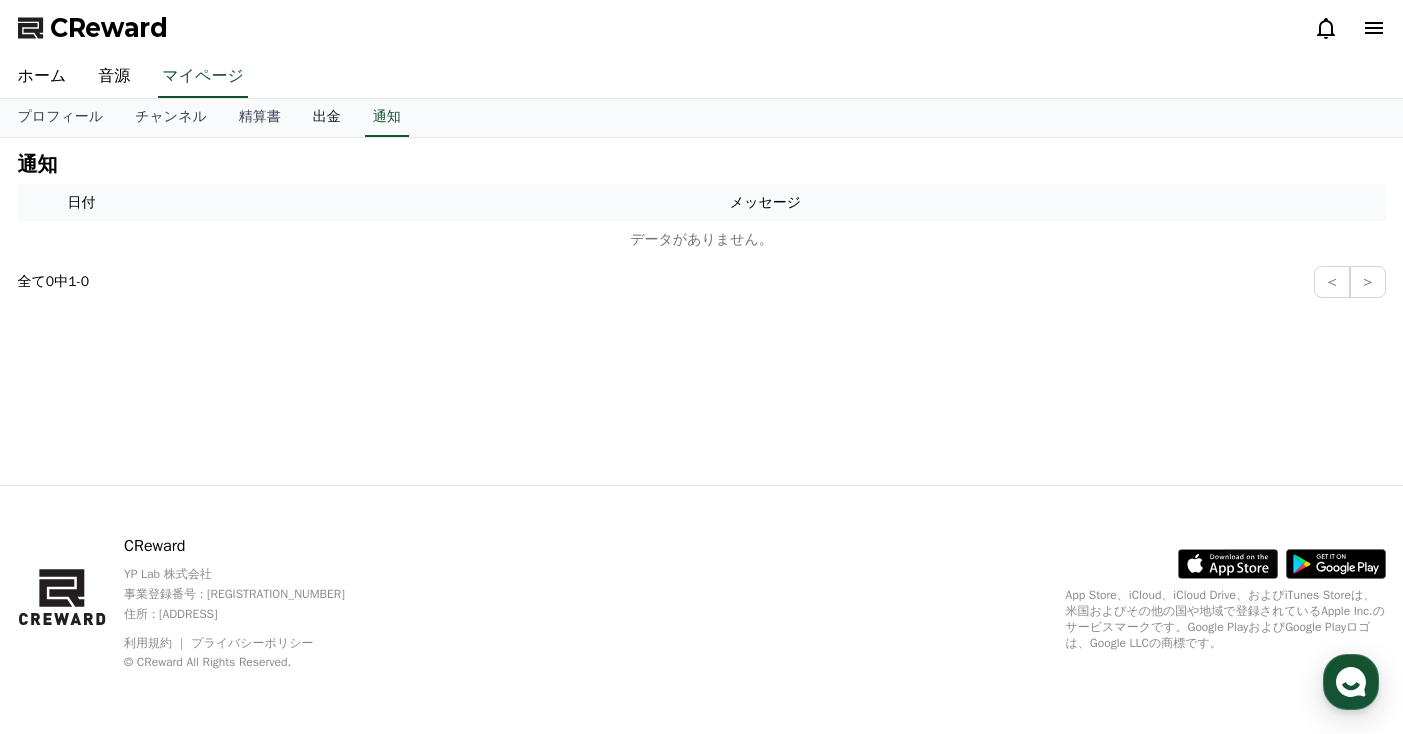 click on "出金" at bounding box center (327, 118) 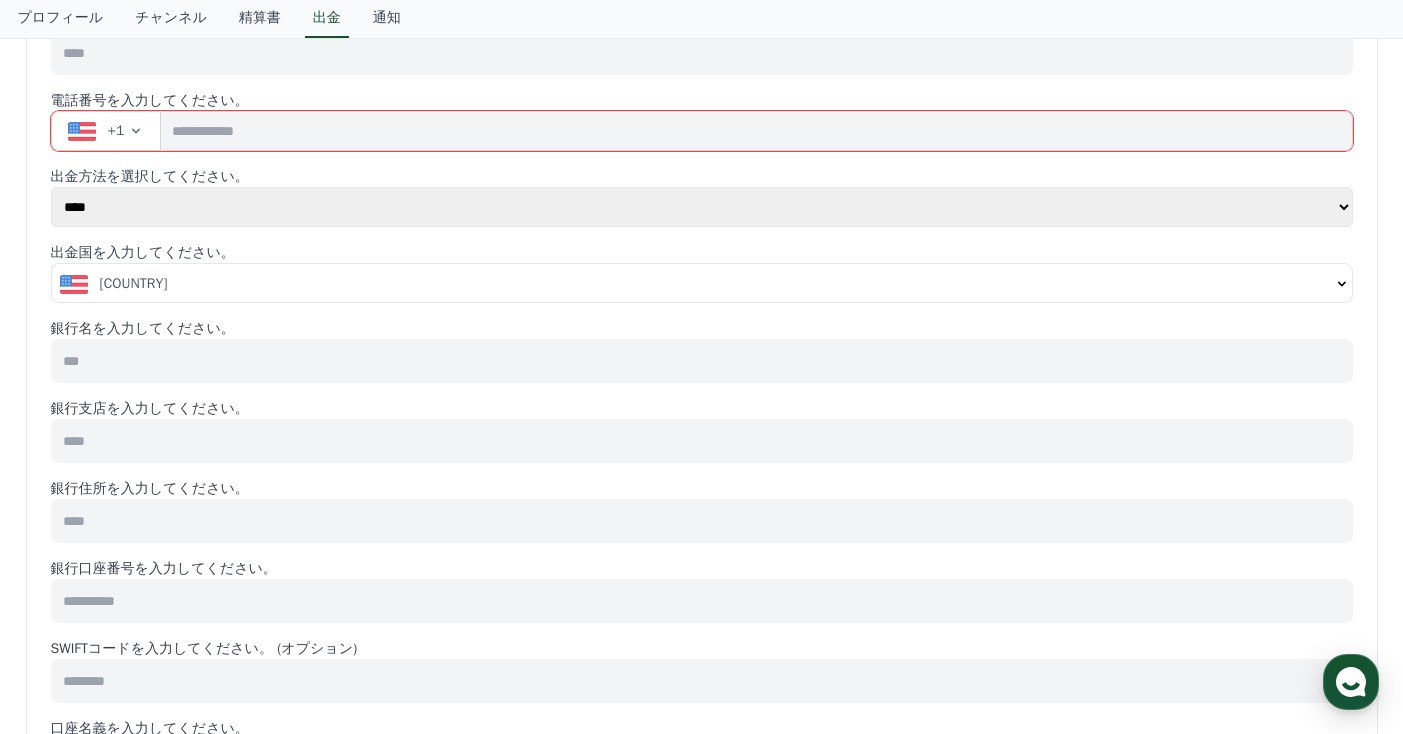 scroll, scrollTop: 0, scrollLeft: 0, axis: both 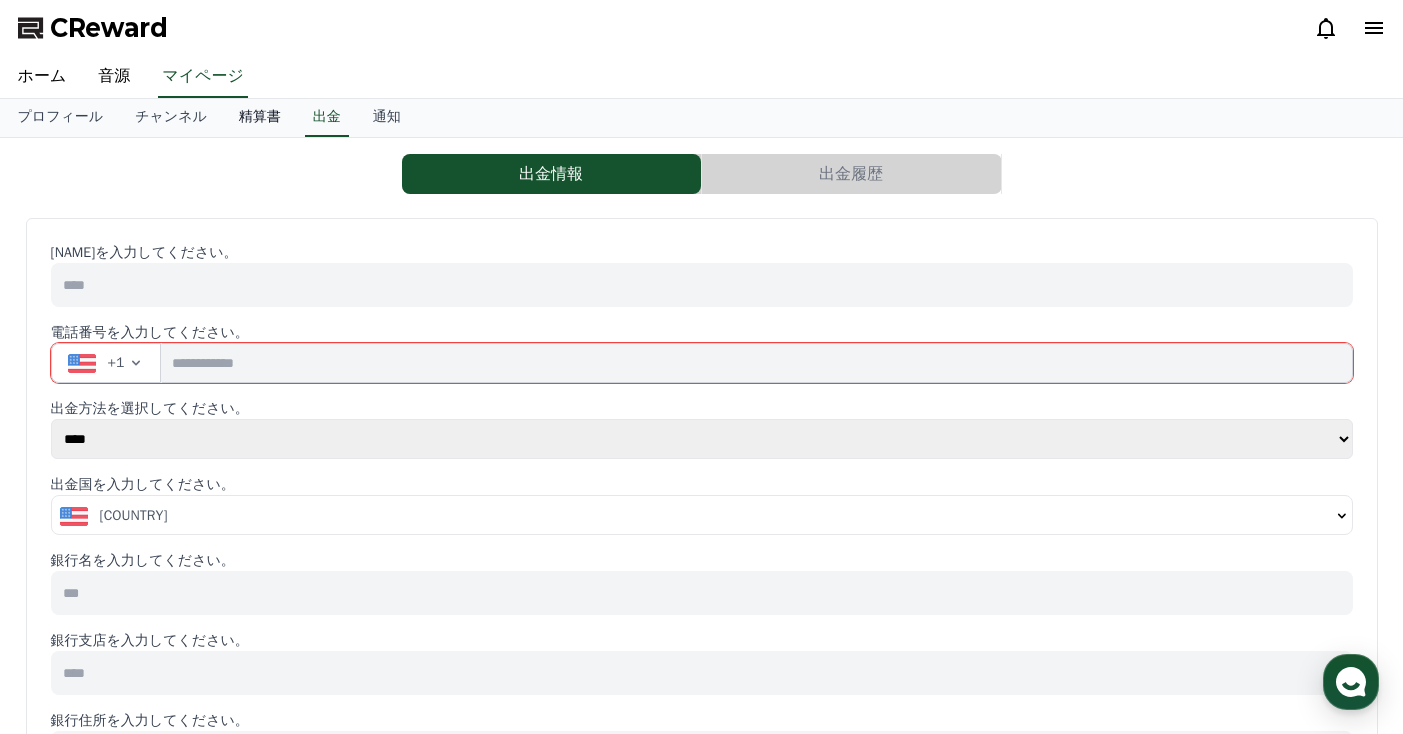 click on "精算書" at bounding box center (260, 118) 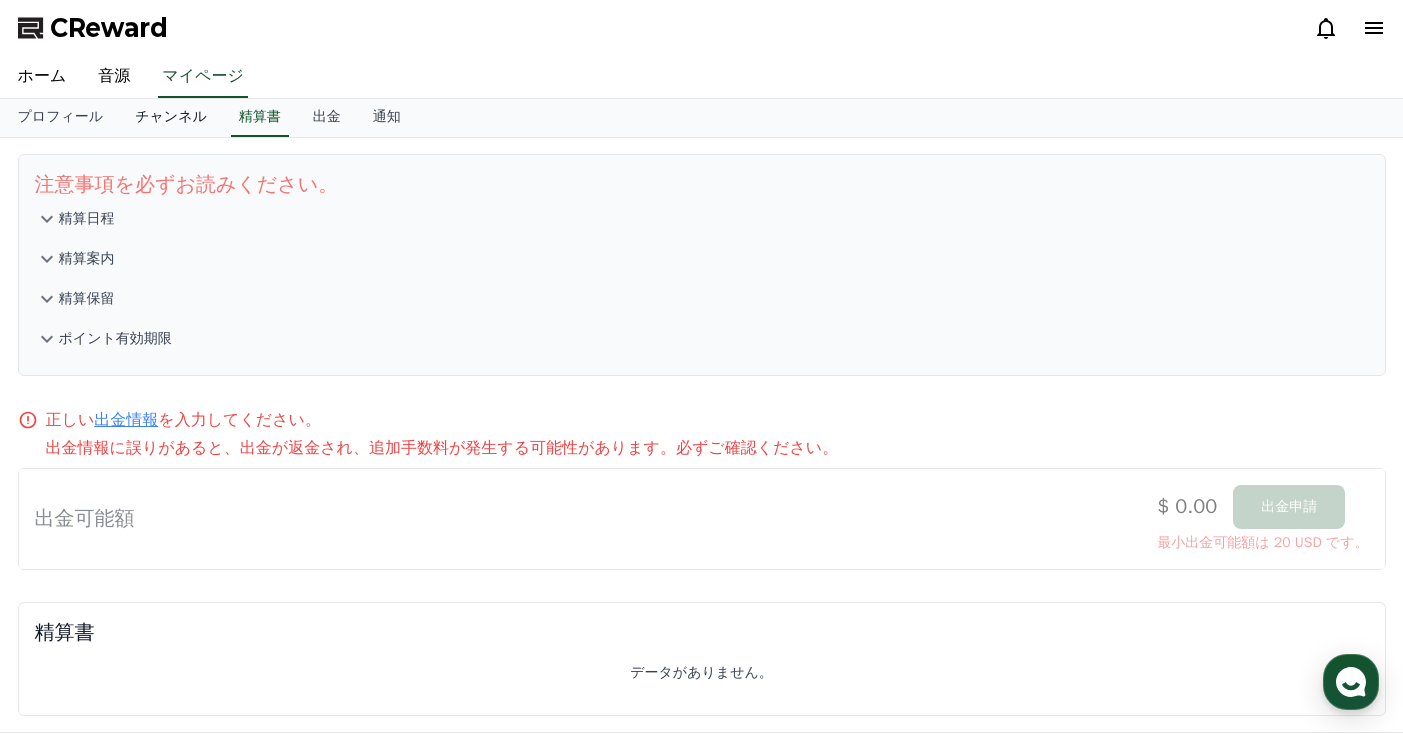 click on "チャンネル" at bounding box center (171, 118) 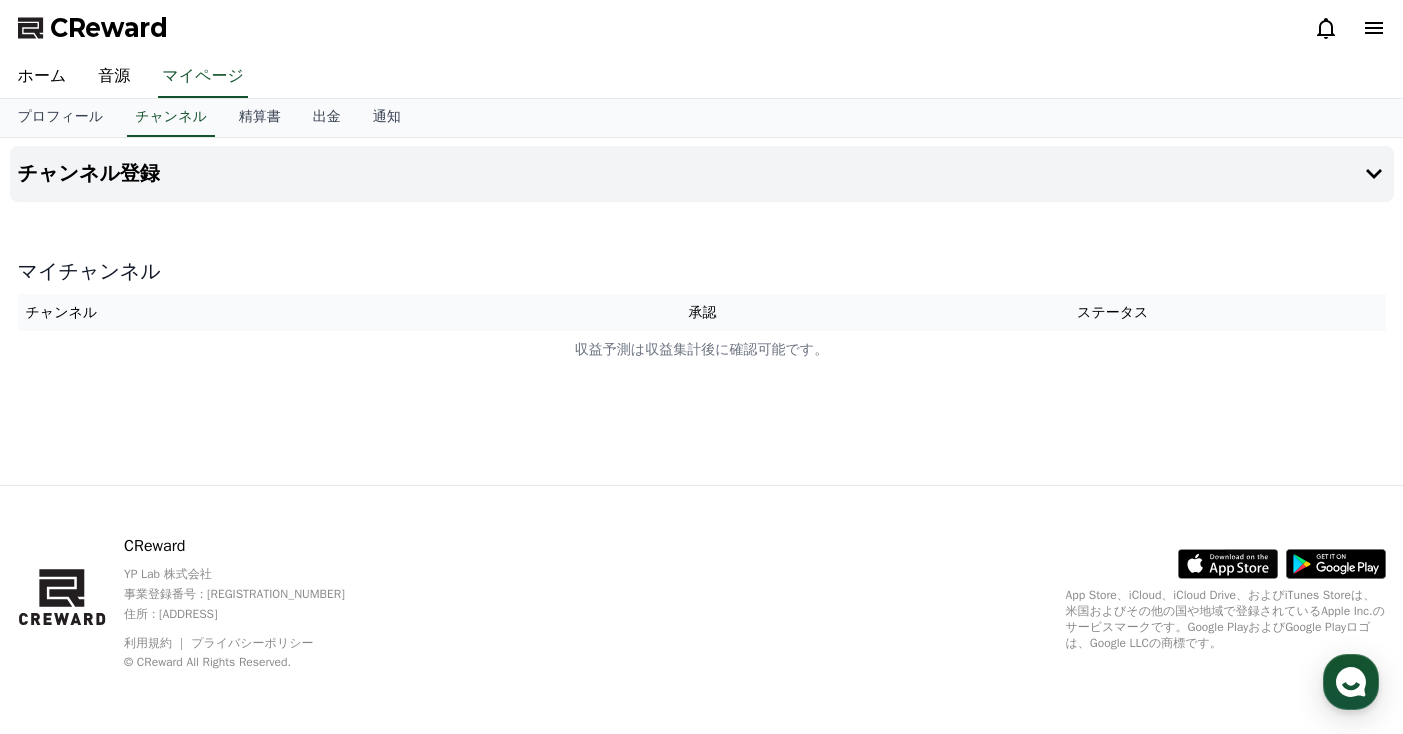 click on "承認" at bounding box center [702, 312] 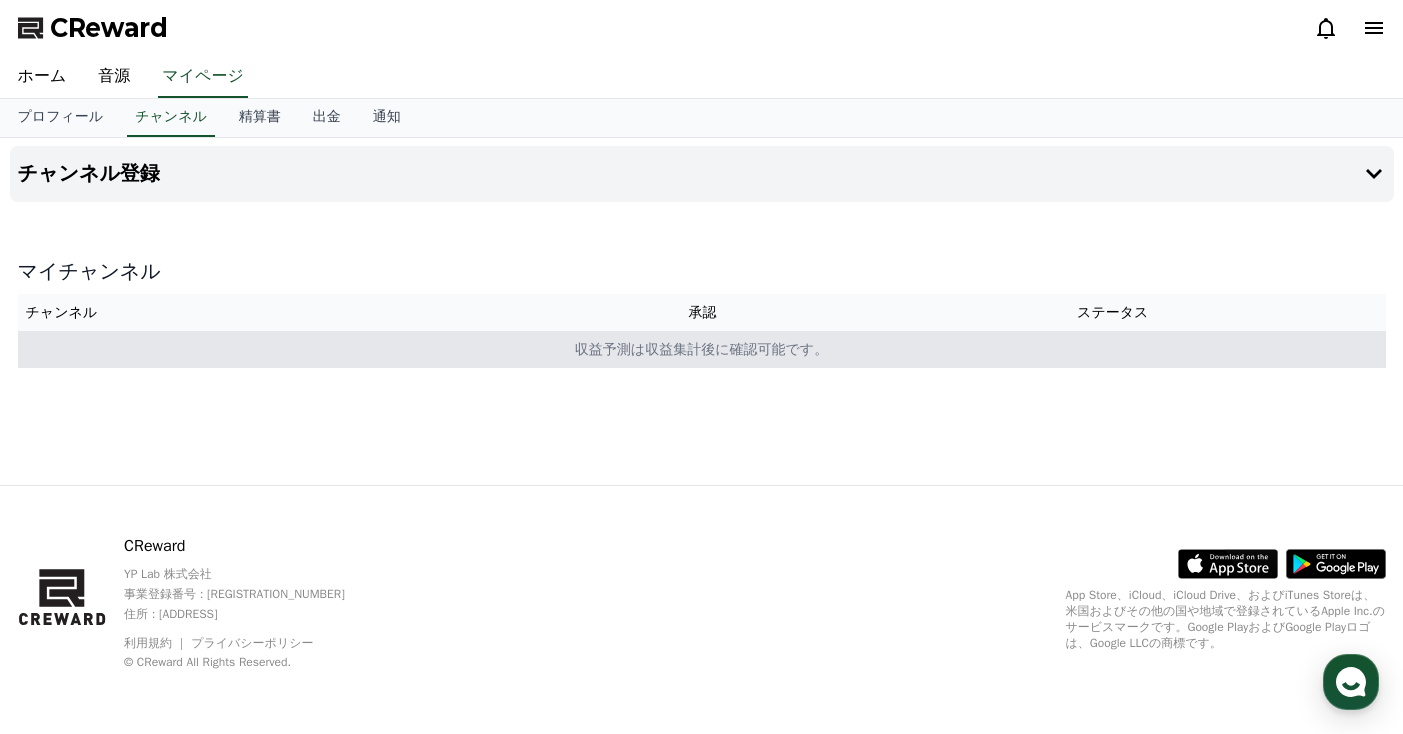 click on "収益予測は収益集計後に確認可能です。" at bounding box center (702, 349) 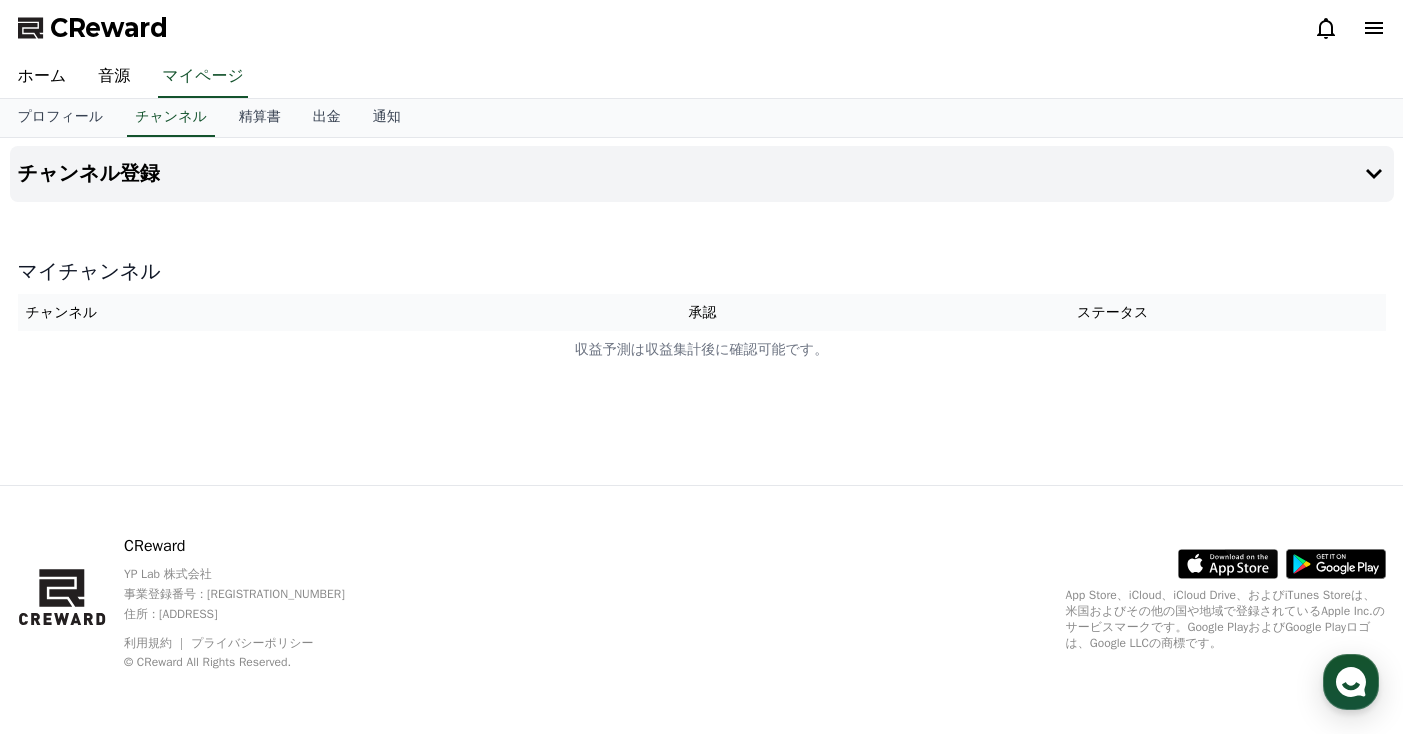 click on "承認" at bounding box center [702, 312] 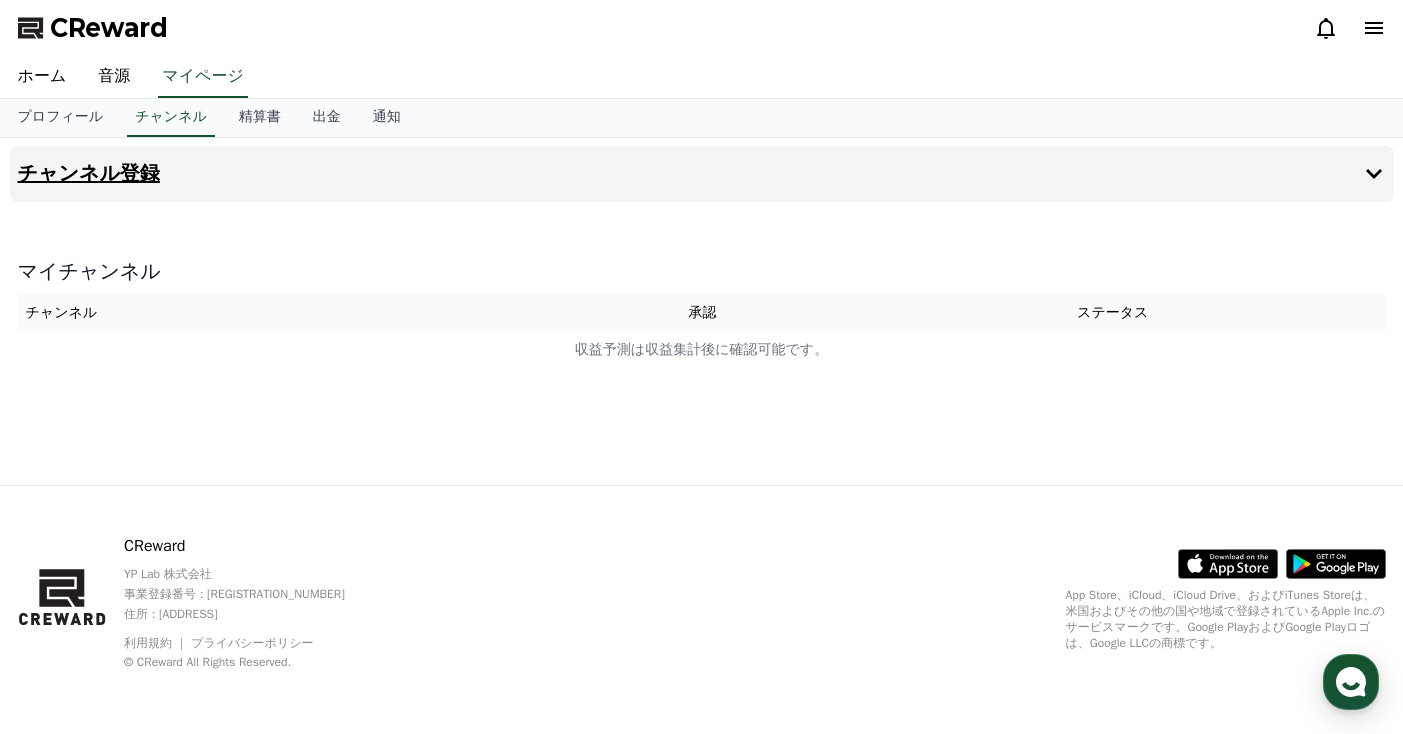 click on "チャンネル登録" at bounding box center [89, 174] 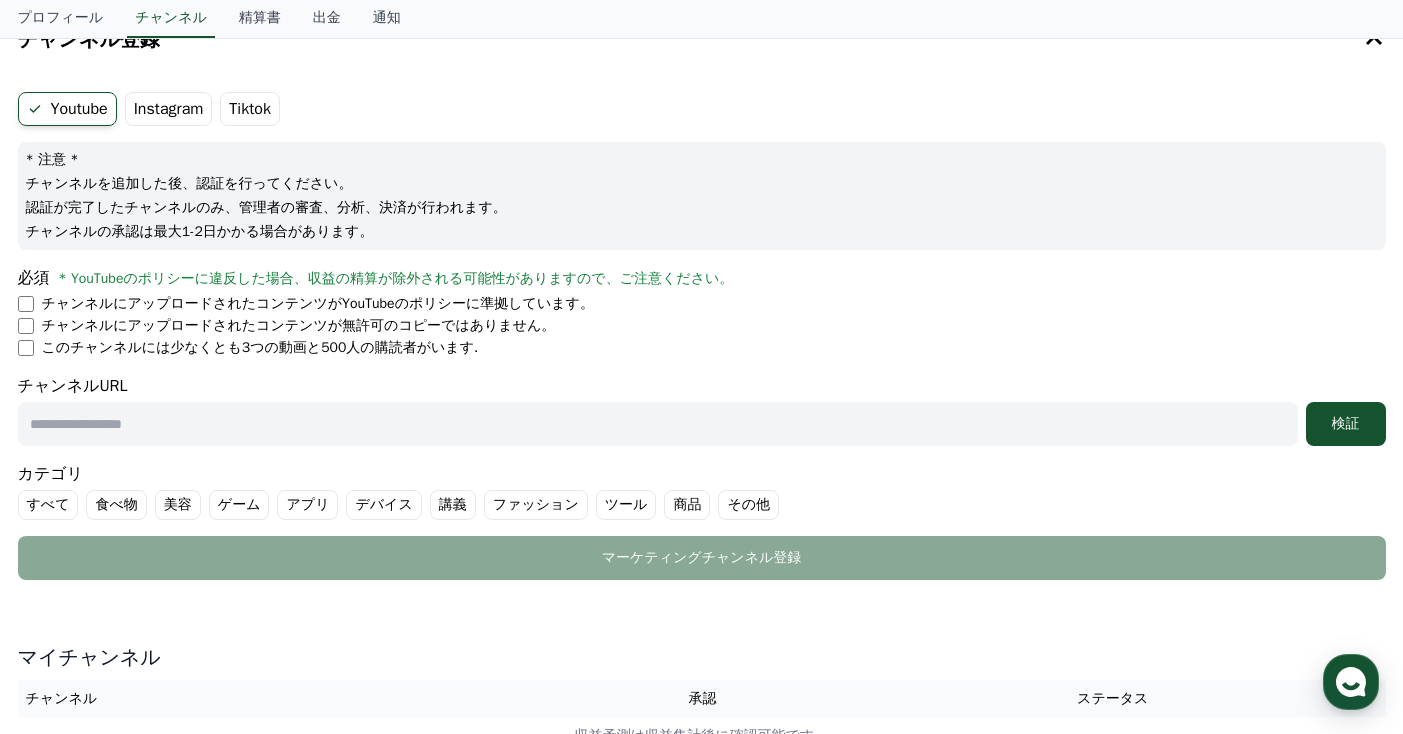 scroll, scrollTop: 120, scrollLeft: 0, axis: vertical 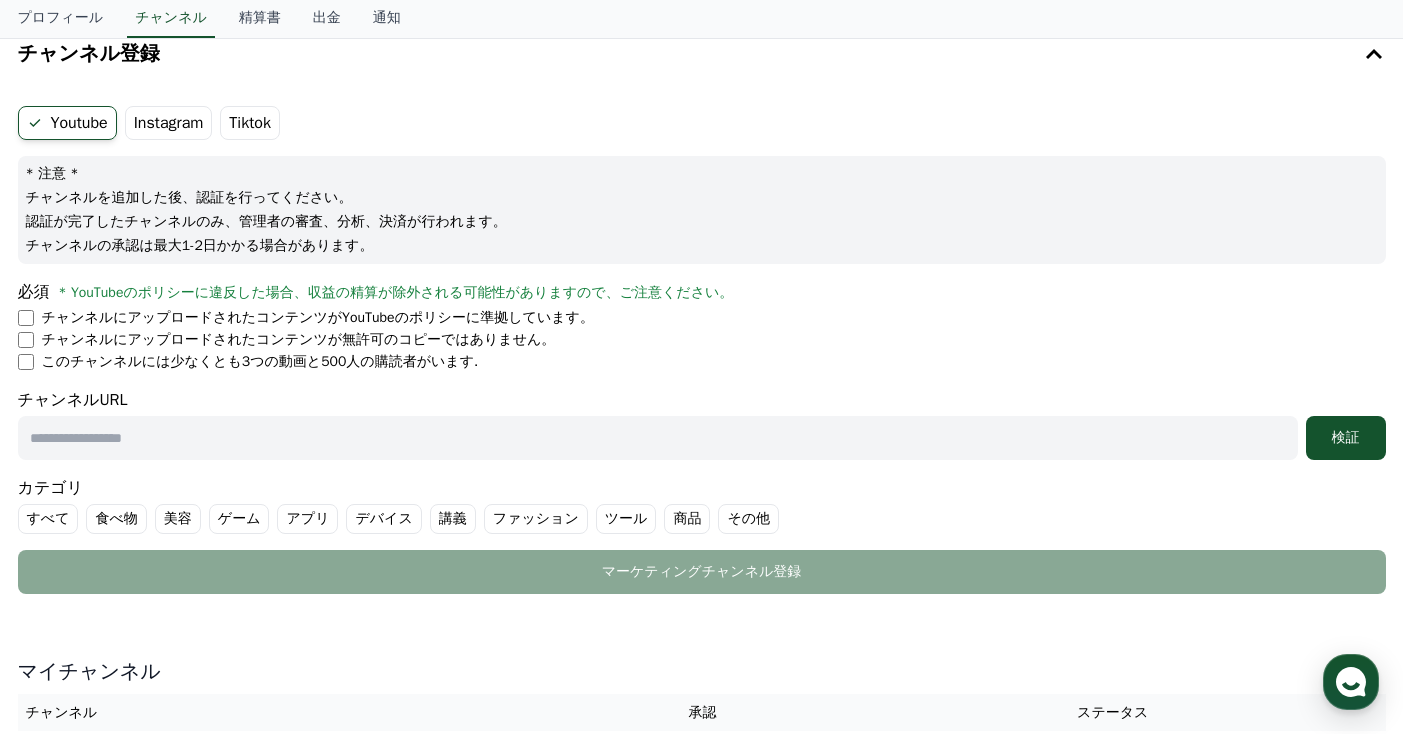 click at bounding box center (658, 438) 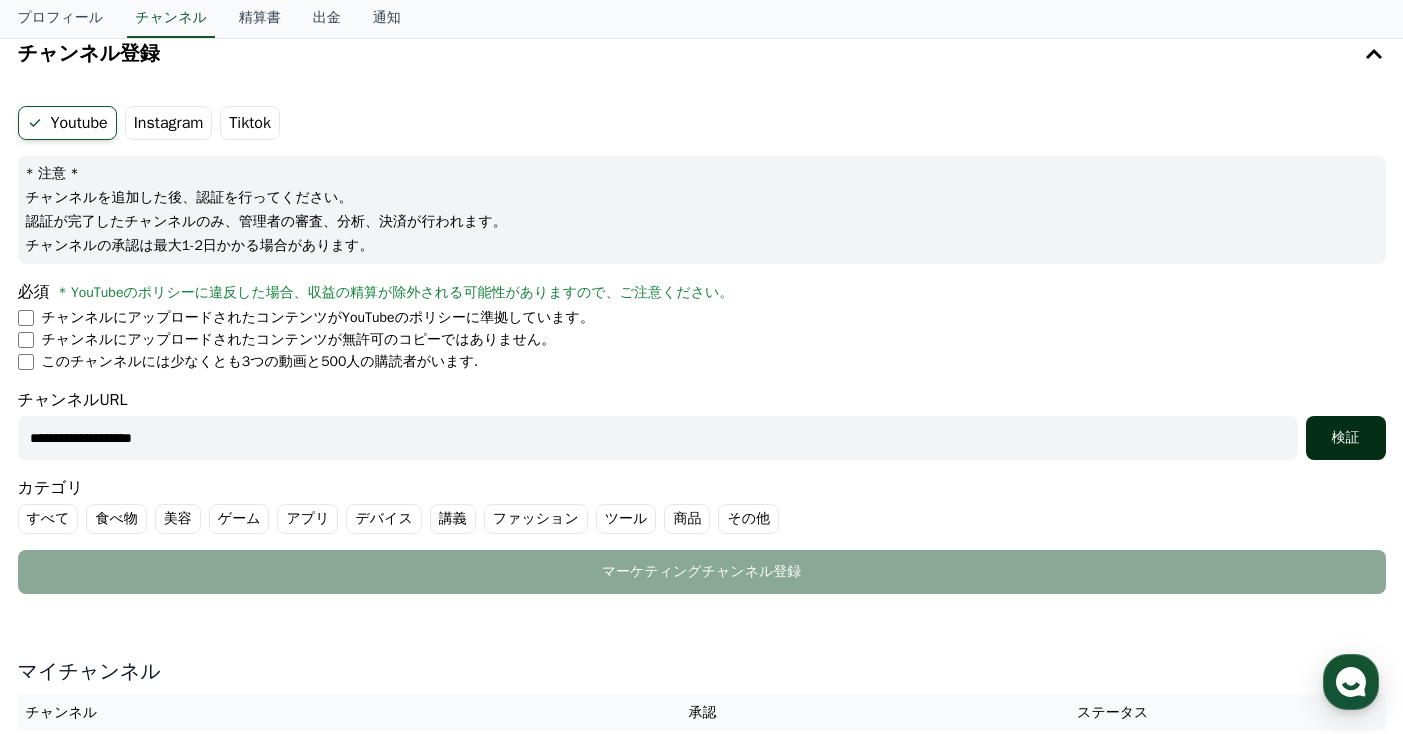 type on "**********" 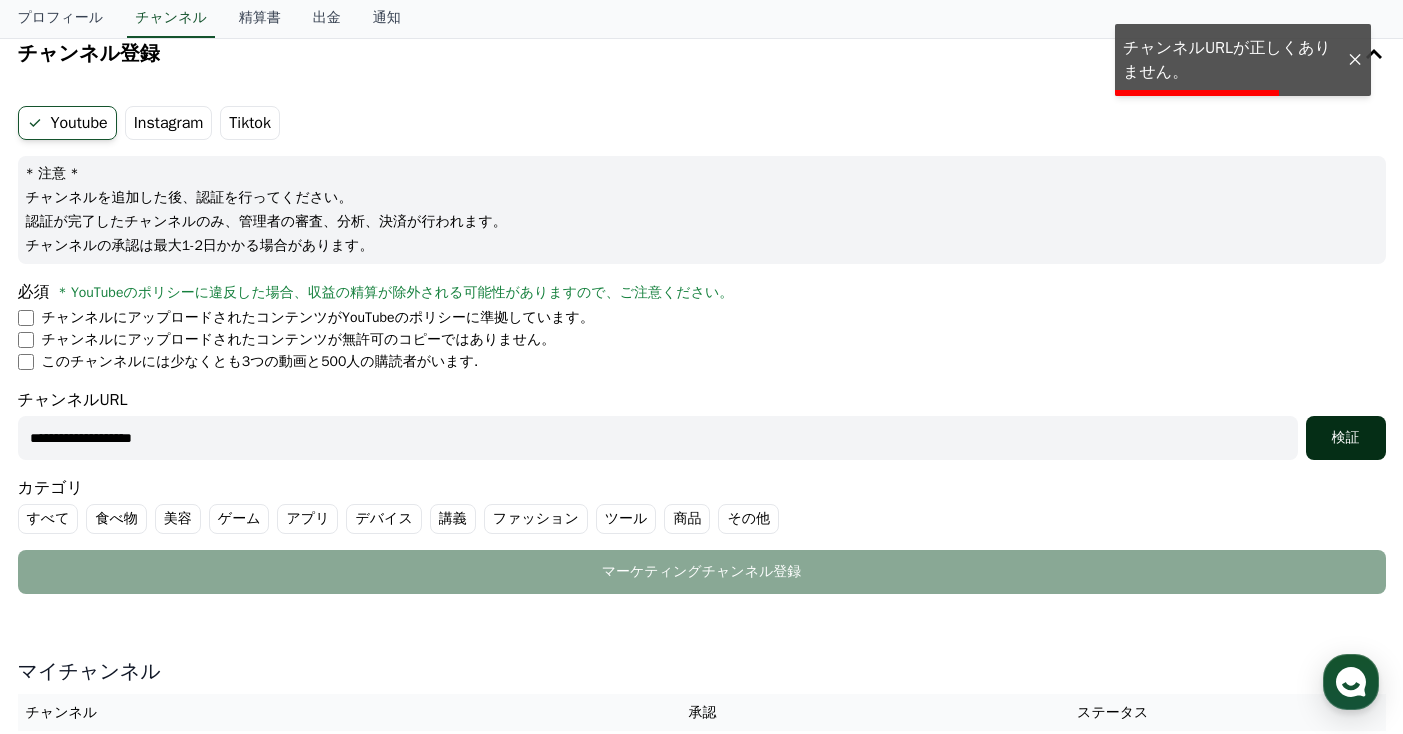 click on "検証" at bounding box center [1346, 438] 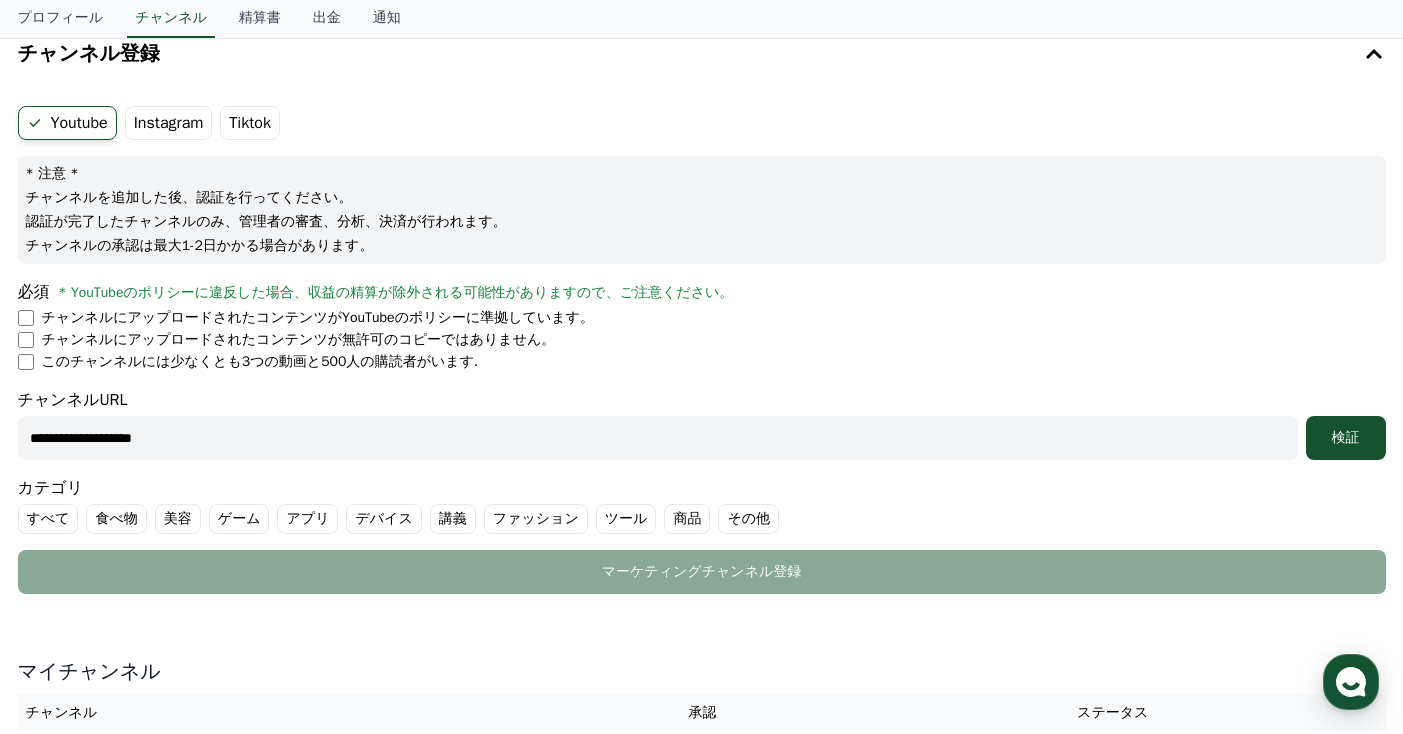 drag, startPoint x: 469, startPoint y: 442, endPoint x: -94, endPoint y: 406, distance: 564.1498 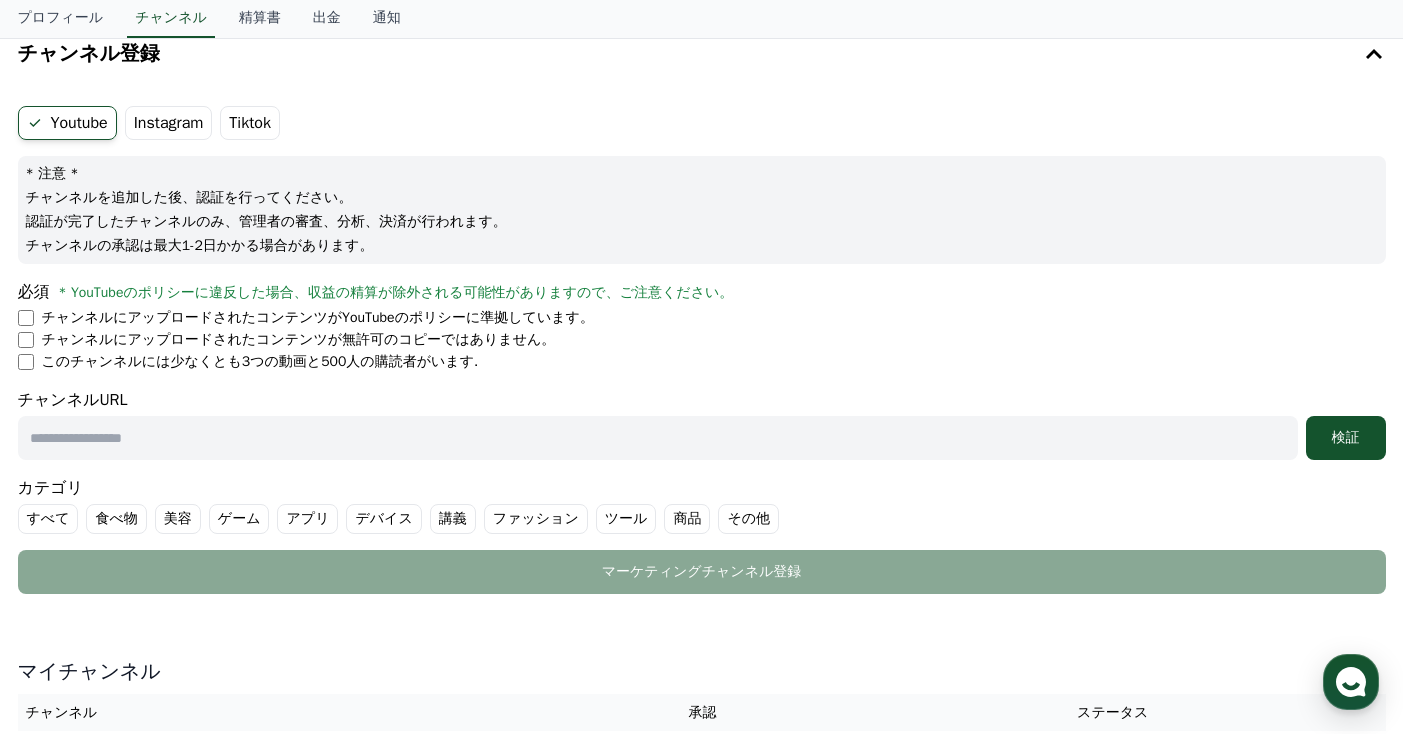 click at bounding box center [658, 438] 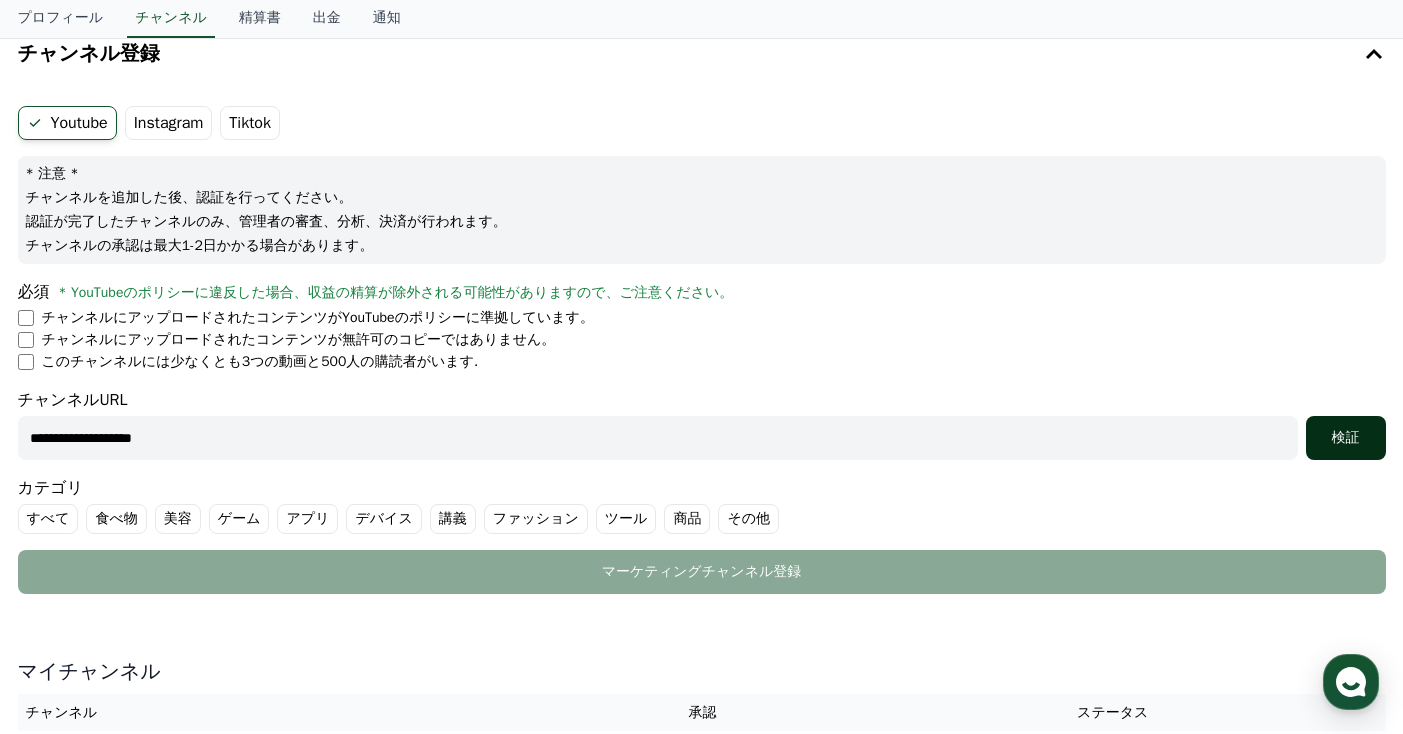 type on "**********" 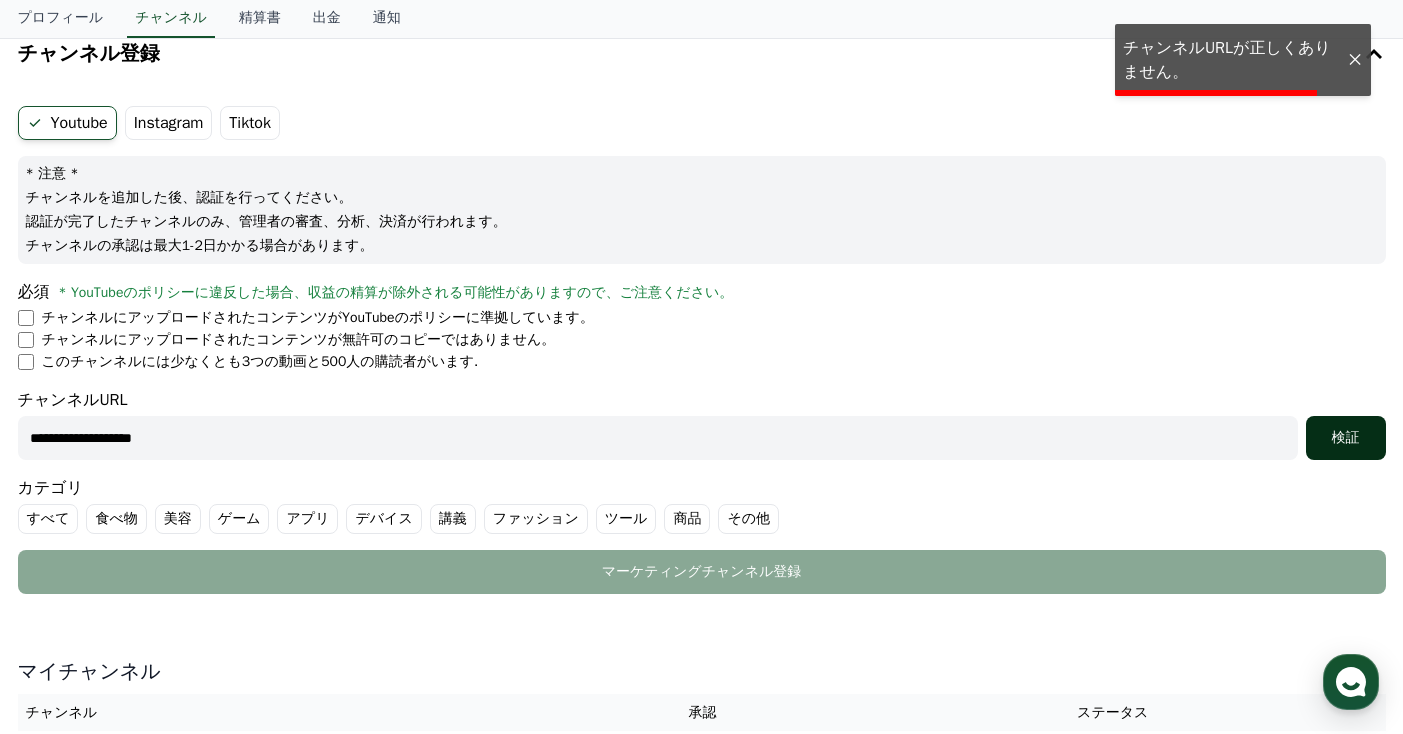 click on "検証" at bounding box center (1346, 438) 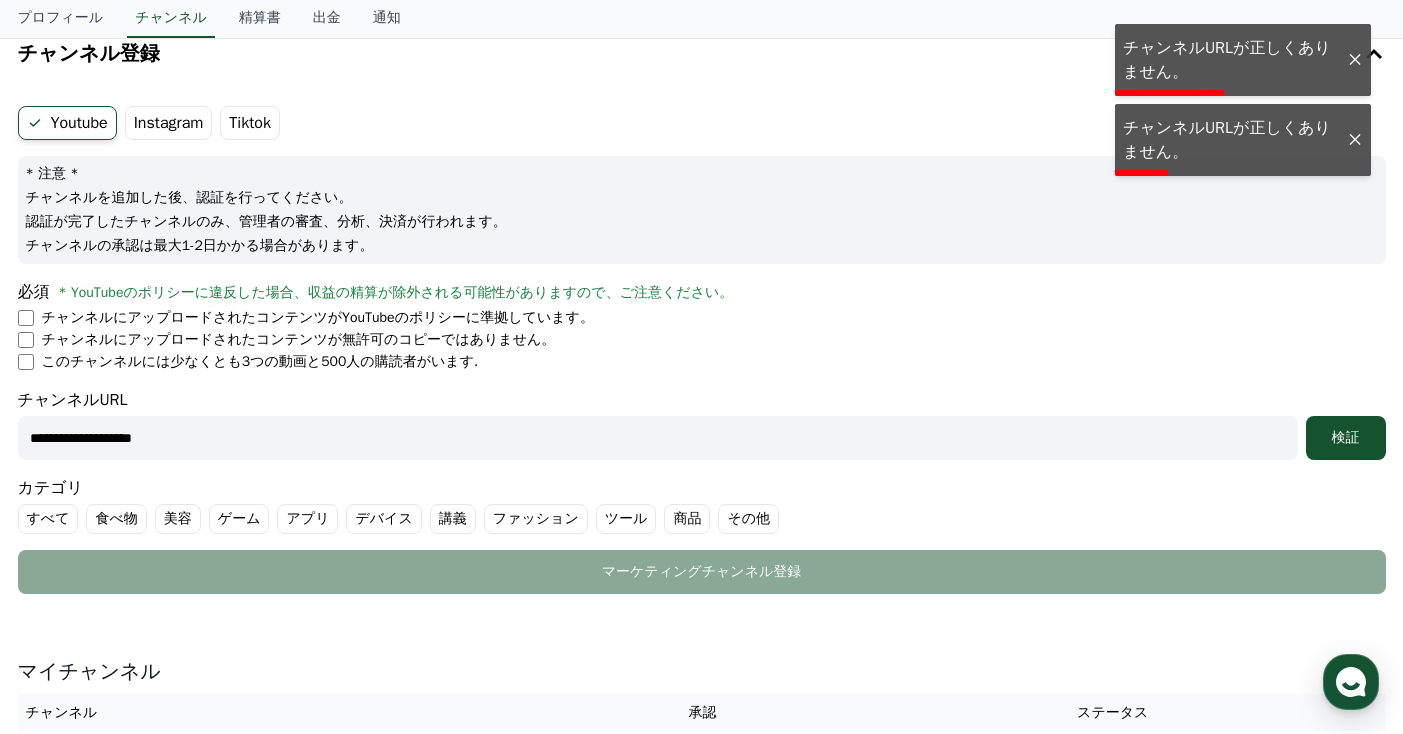 drag, startPoint x: 352, startPoint y: 452, endPoint x: 12, endPoint y: 428, distance: 340.846 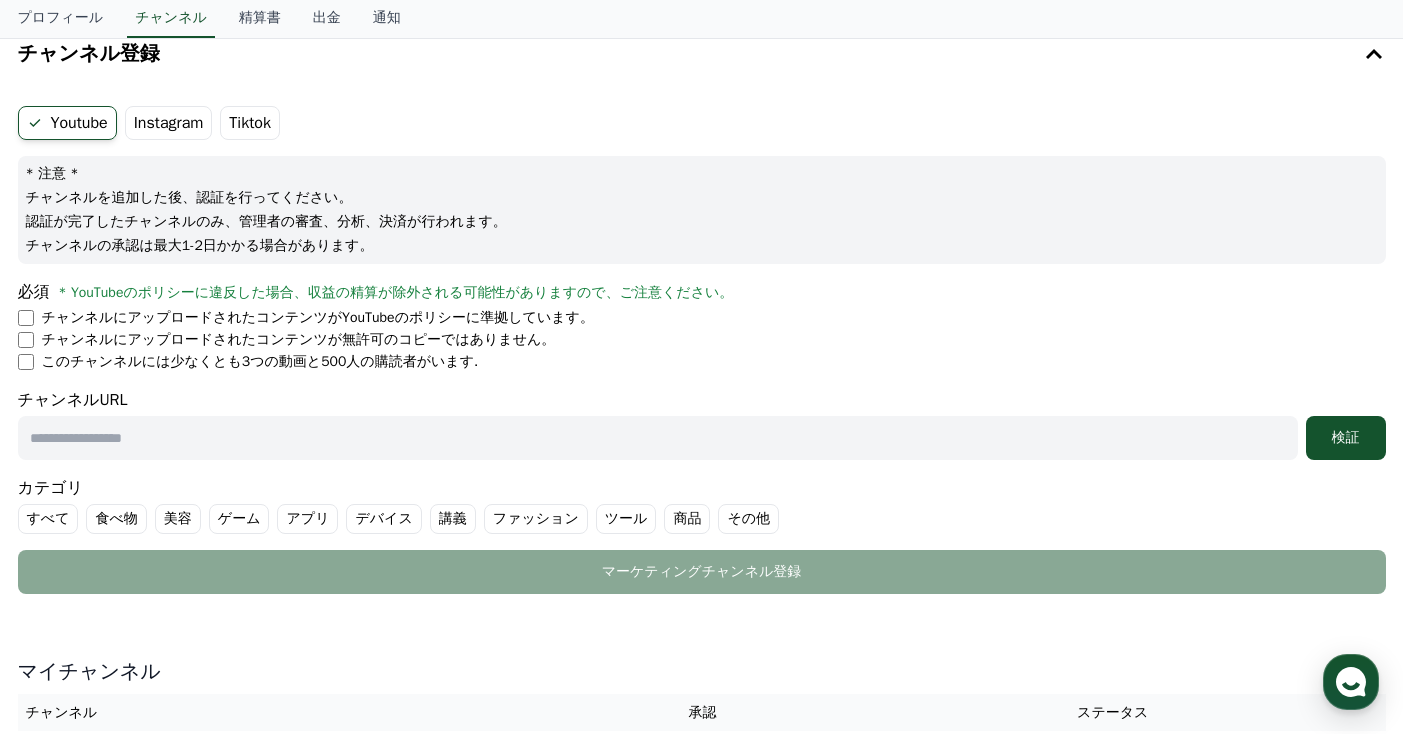 click at bounding box center [658, 438] 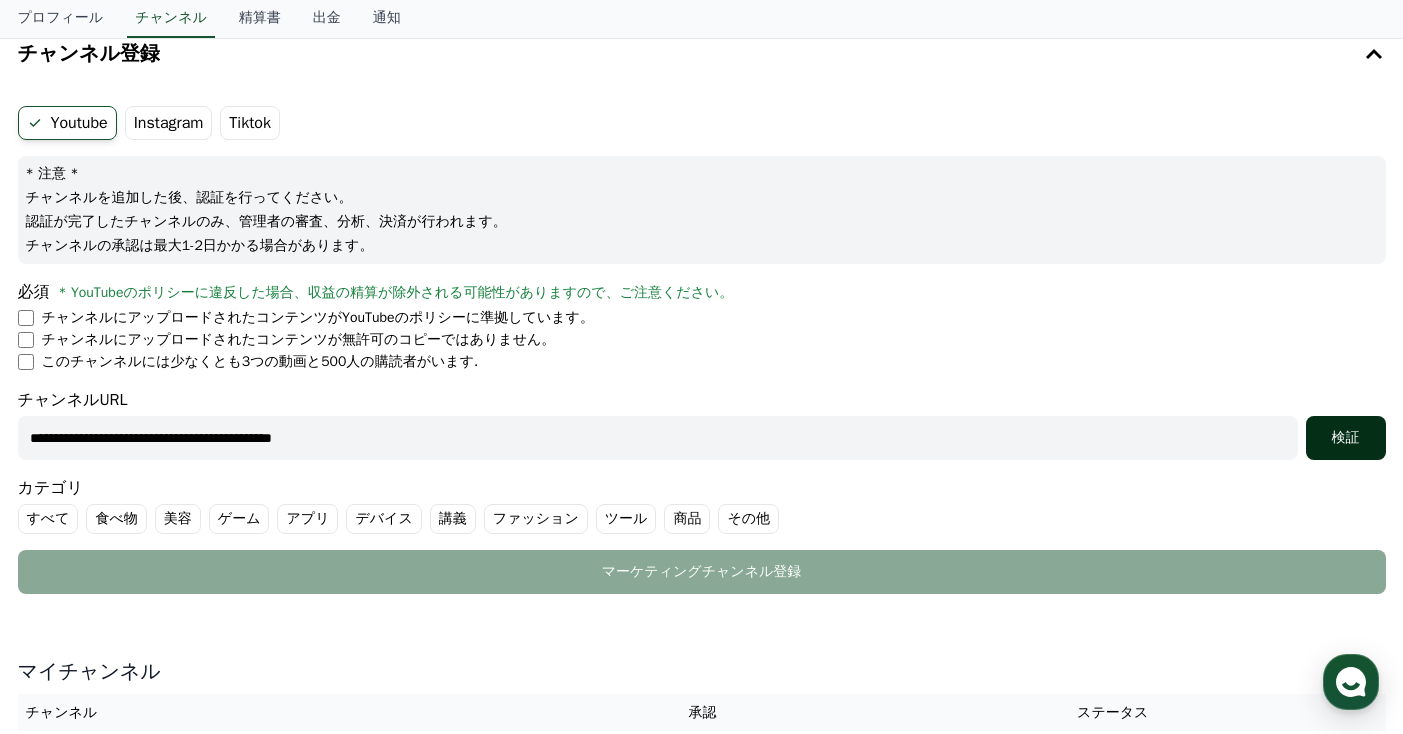 type on "**********" 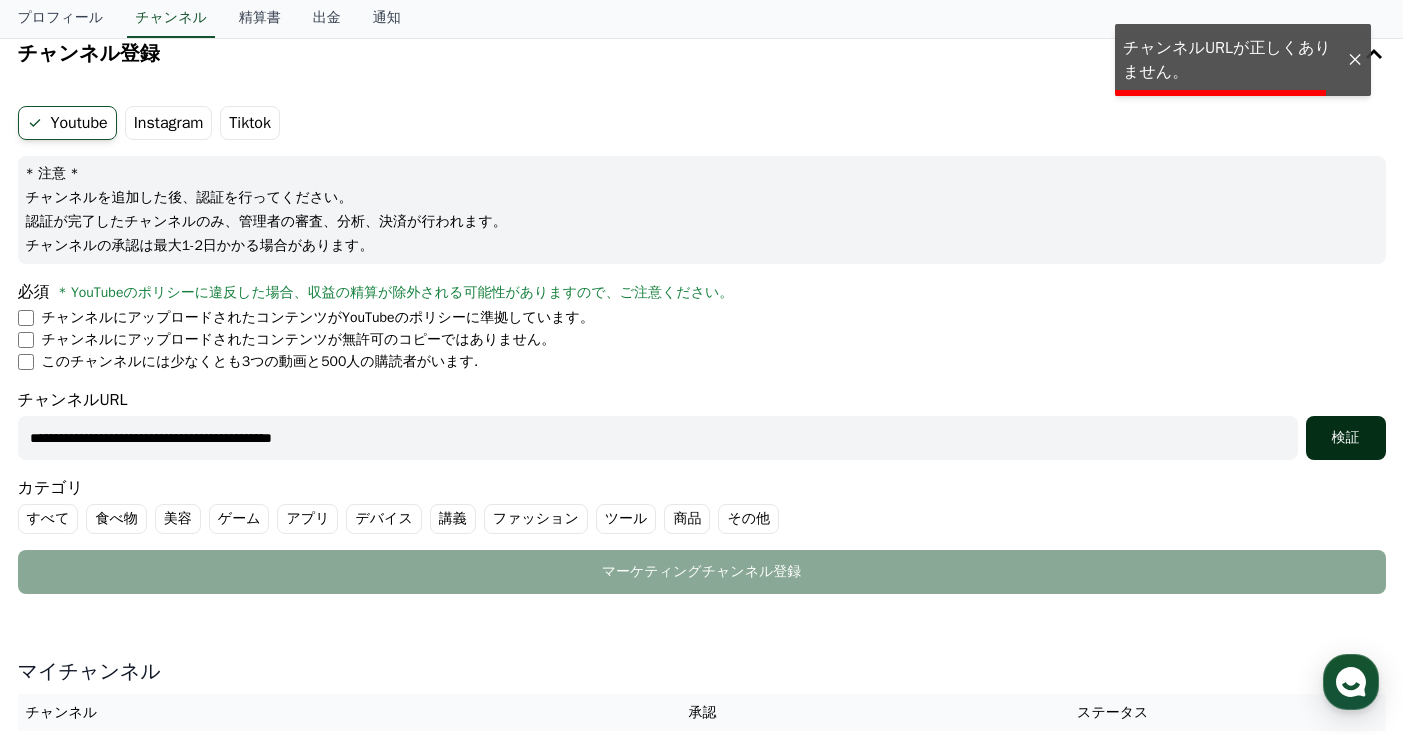 click on "検証" at bounding box center (1346, 438) 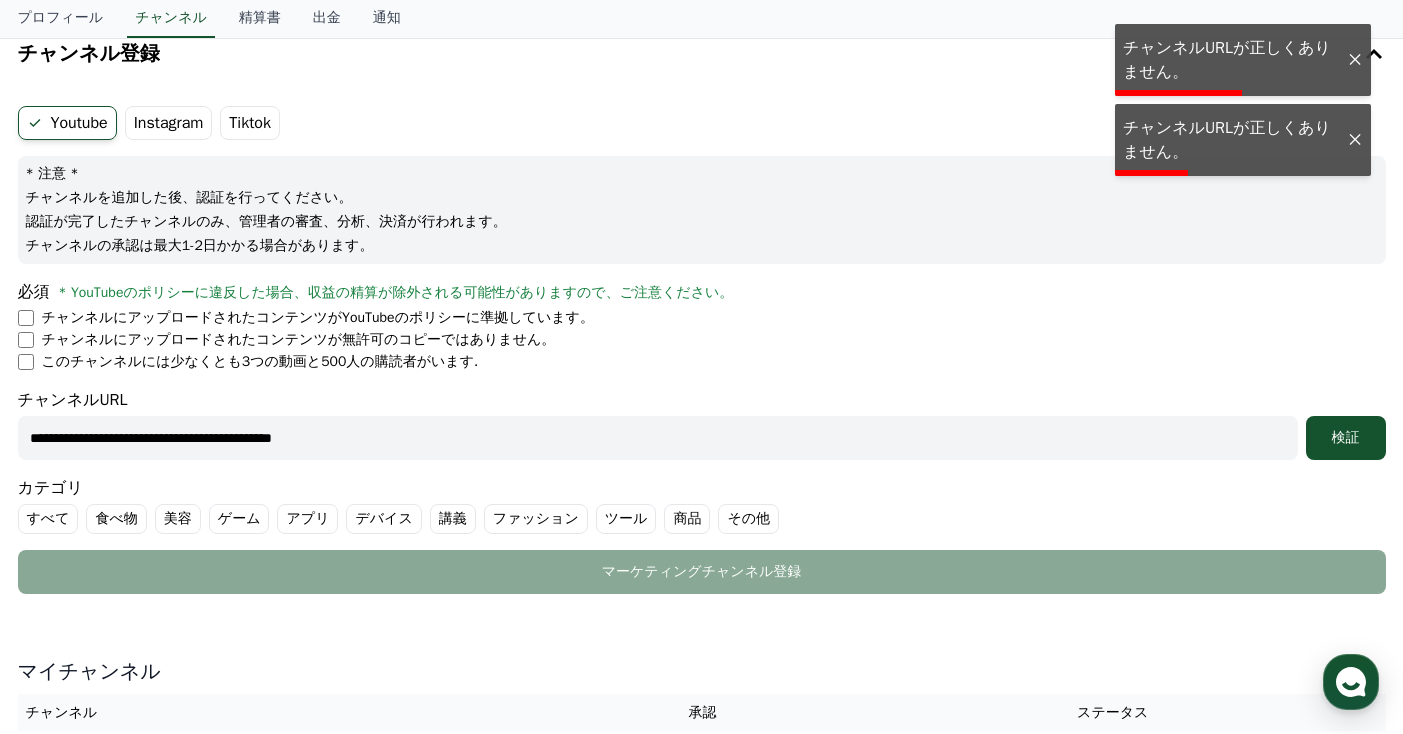 drag, startPoint x: 494, startPoint y: 436, endPoint x: 44, endPoint y: 414, distance: 450.53745 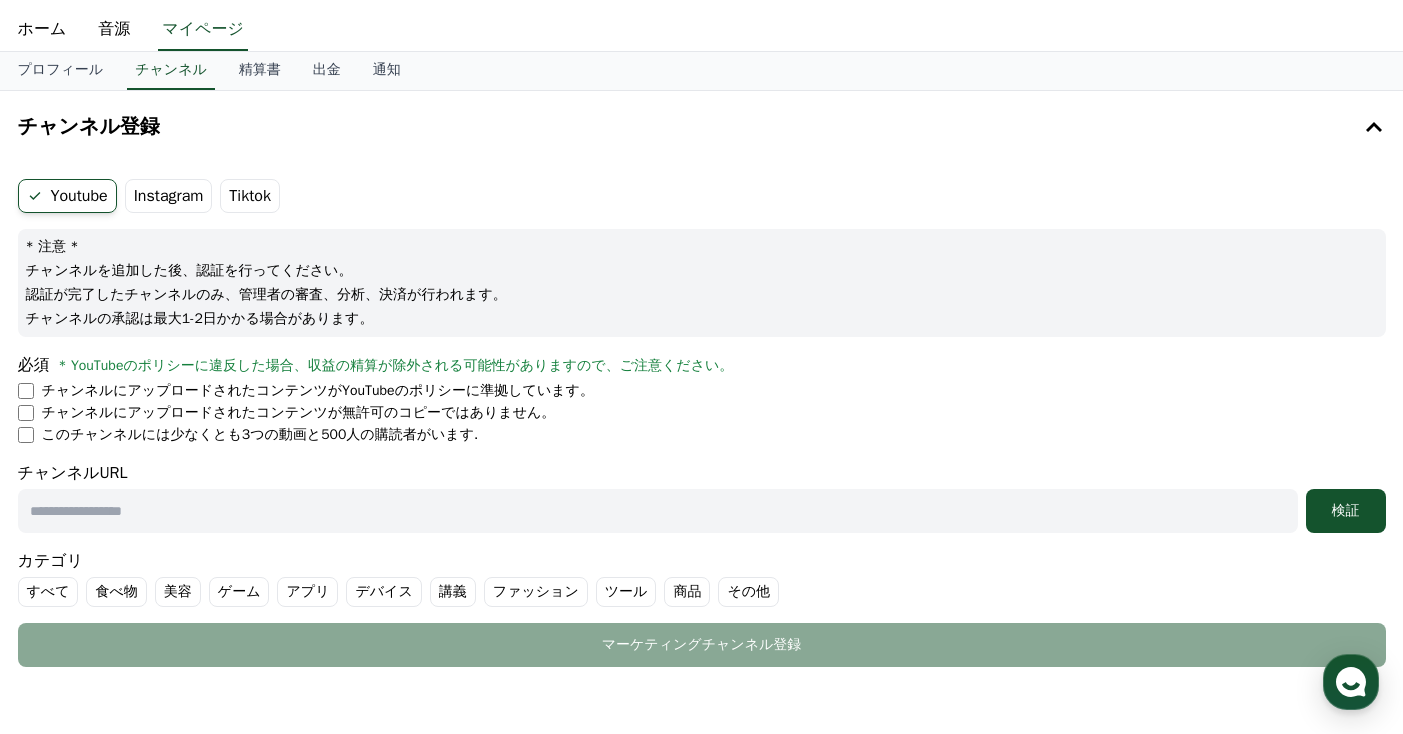 scroll, scrollTop: 0, scrollLeft: 0, axis: both 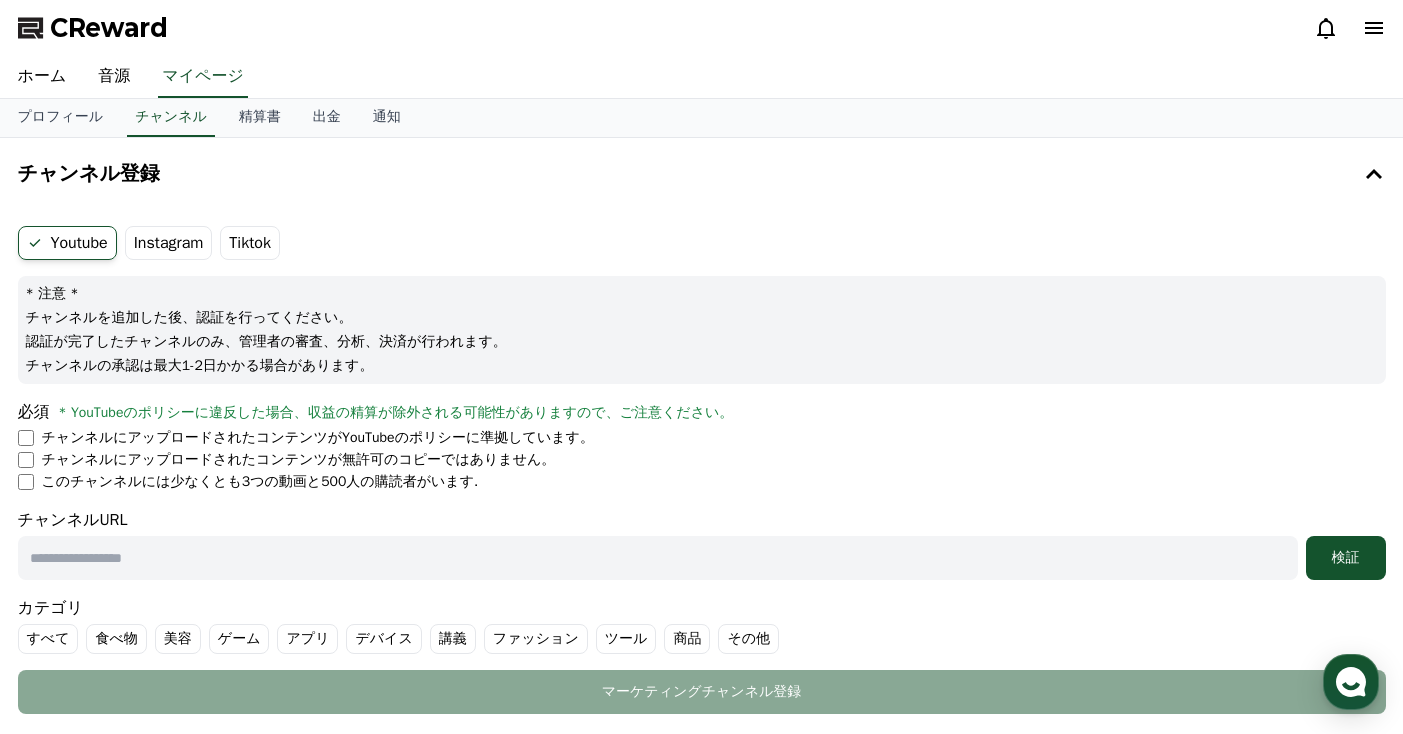 click 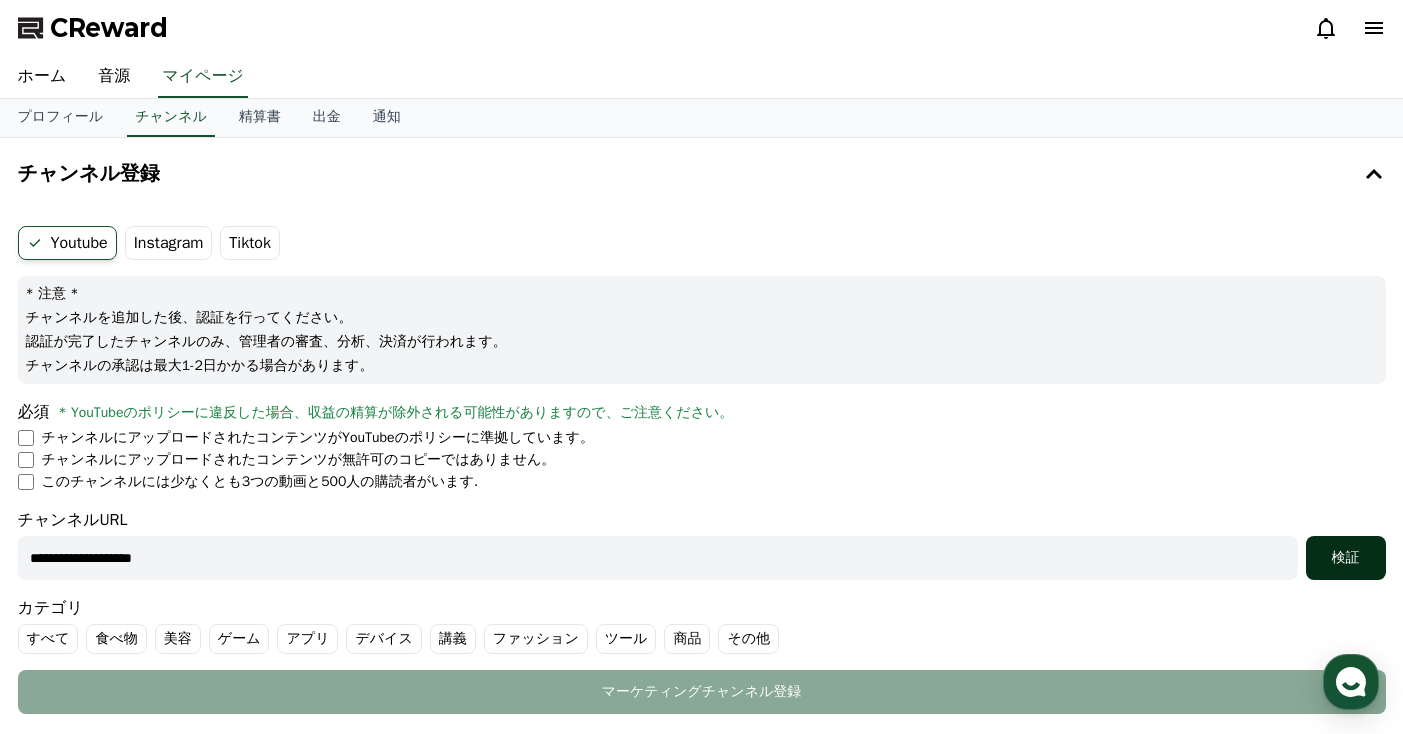 click on "検証" at bounding box center [1346, 558] 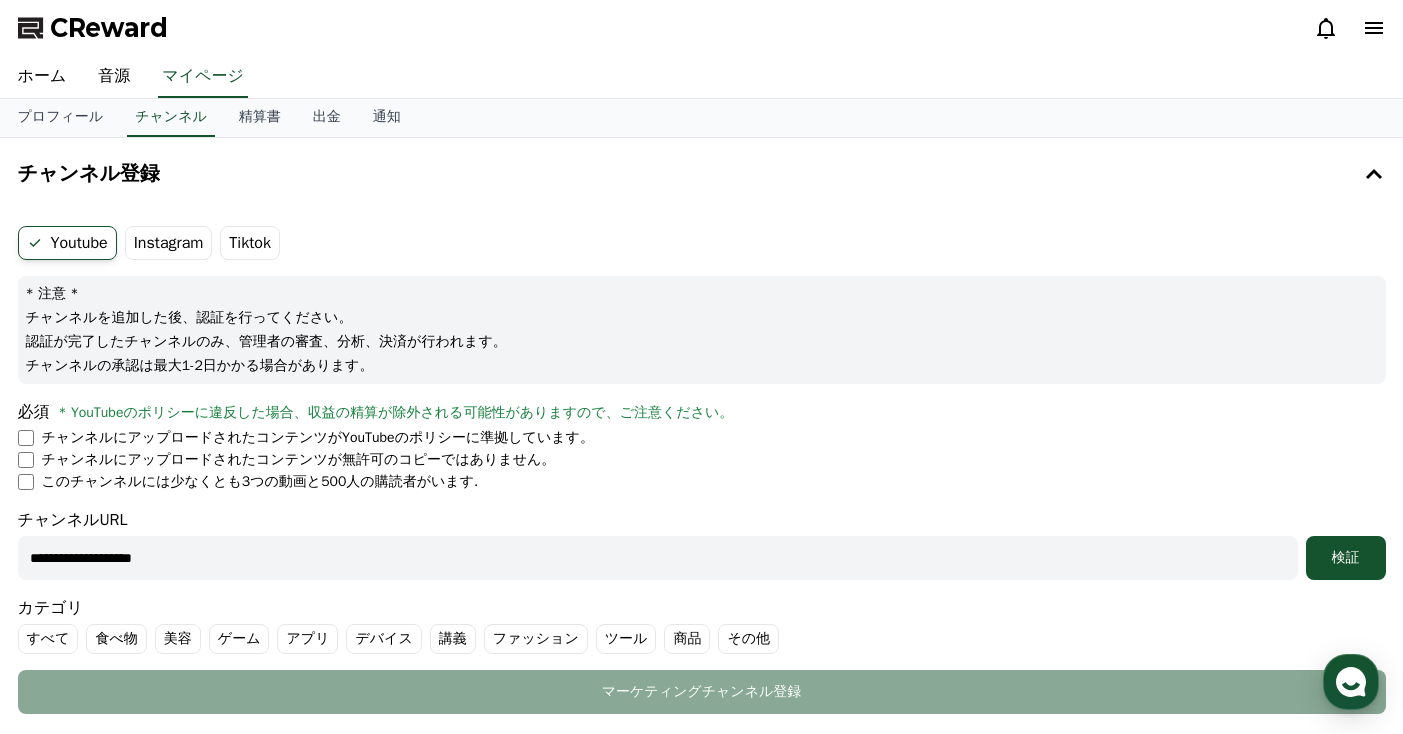 drag, startPoint x: 242, startPoint y: 551, endPoint x: 33, endPoint y: 560, distance: 209.1937 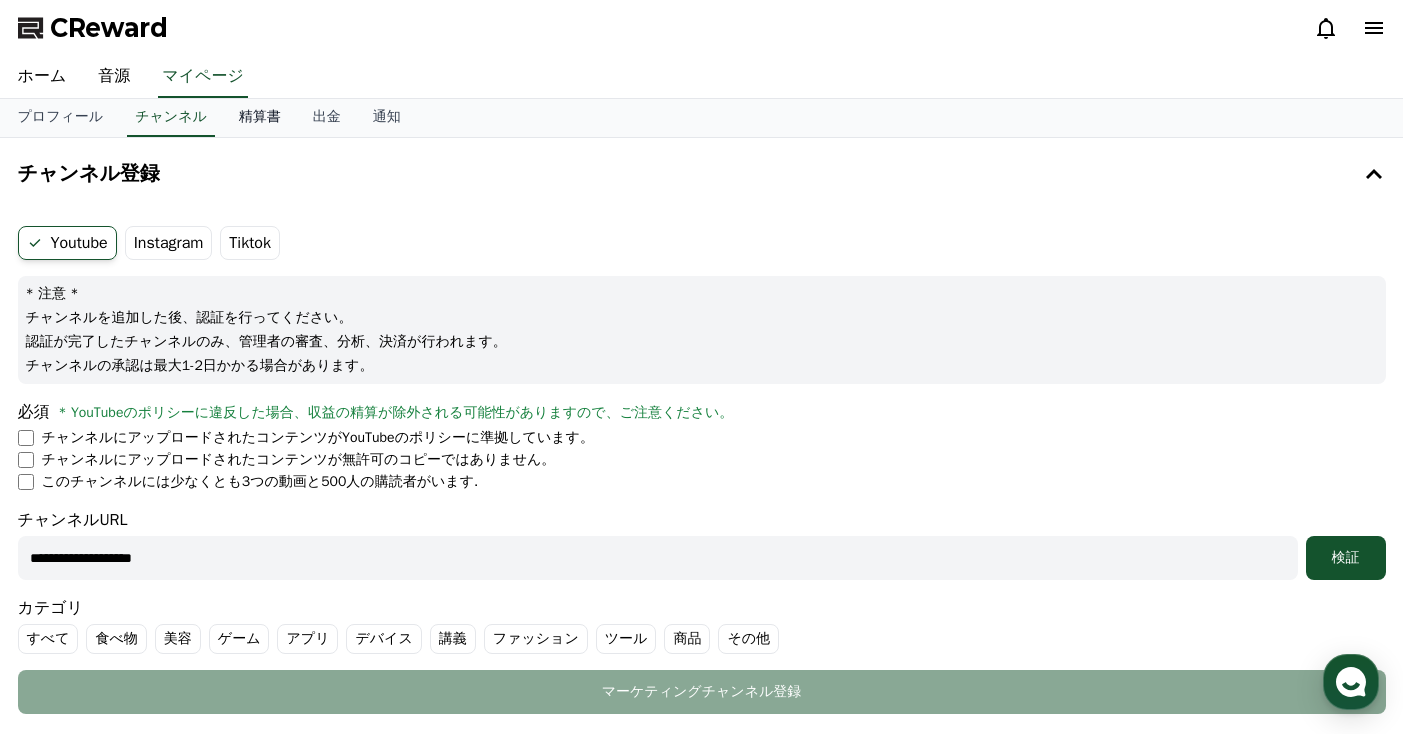click on "精算書" at bounding box center [260, 118] 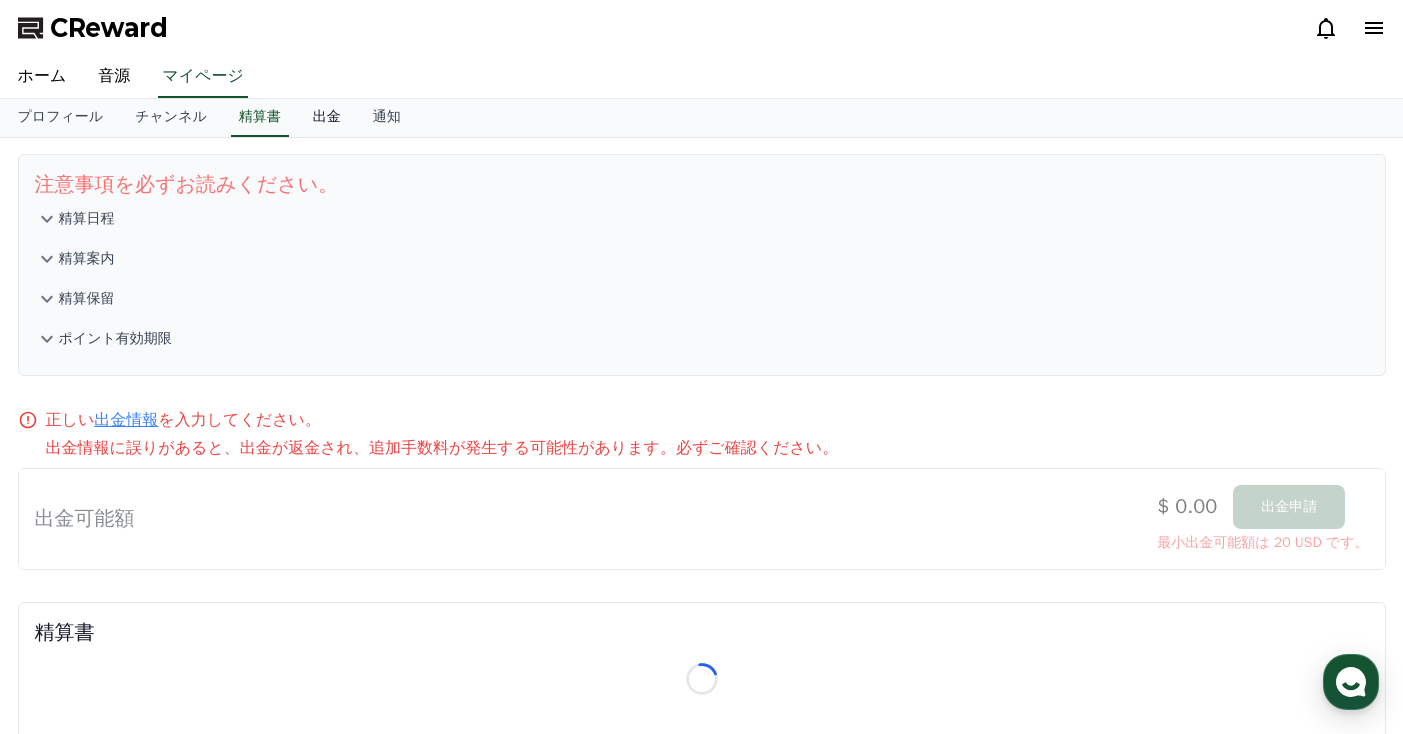 click on "出金" at bounding box center (327, 118) 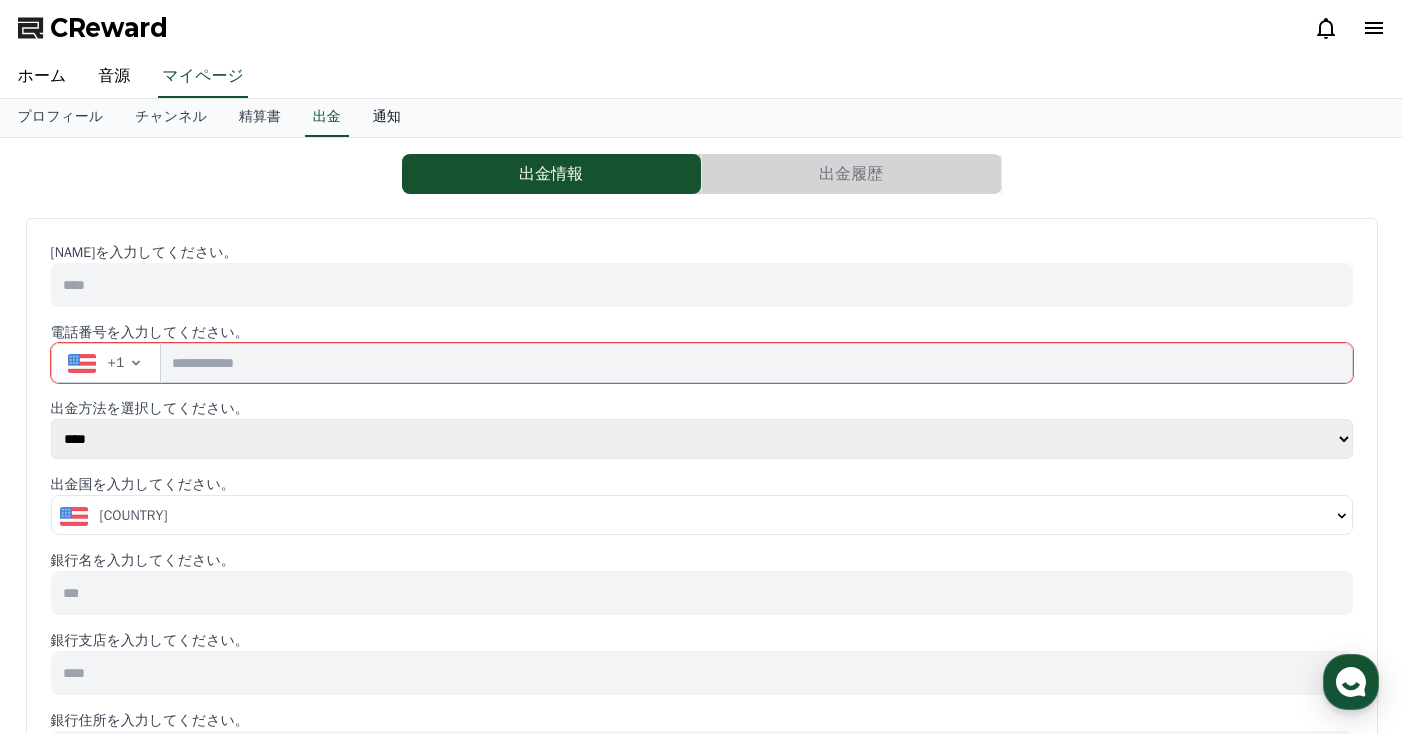click on "通知" at bounding box center [387, 118] 